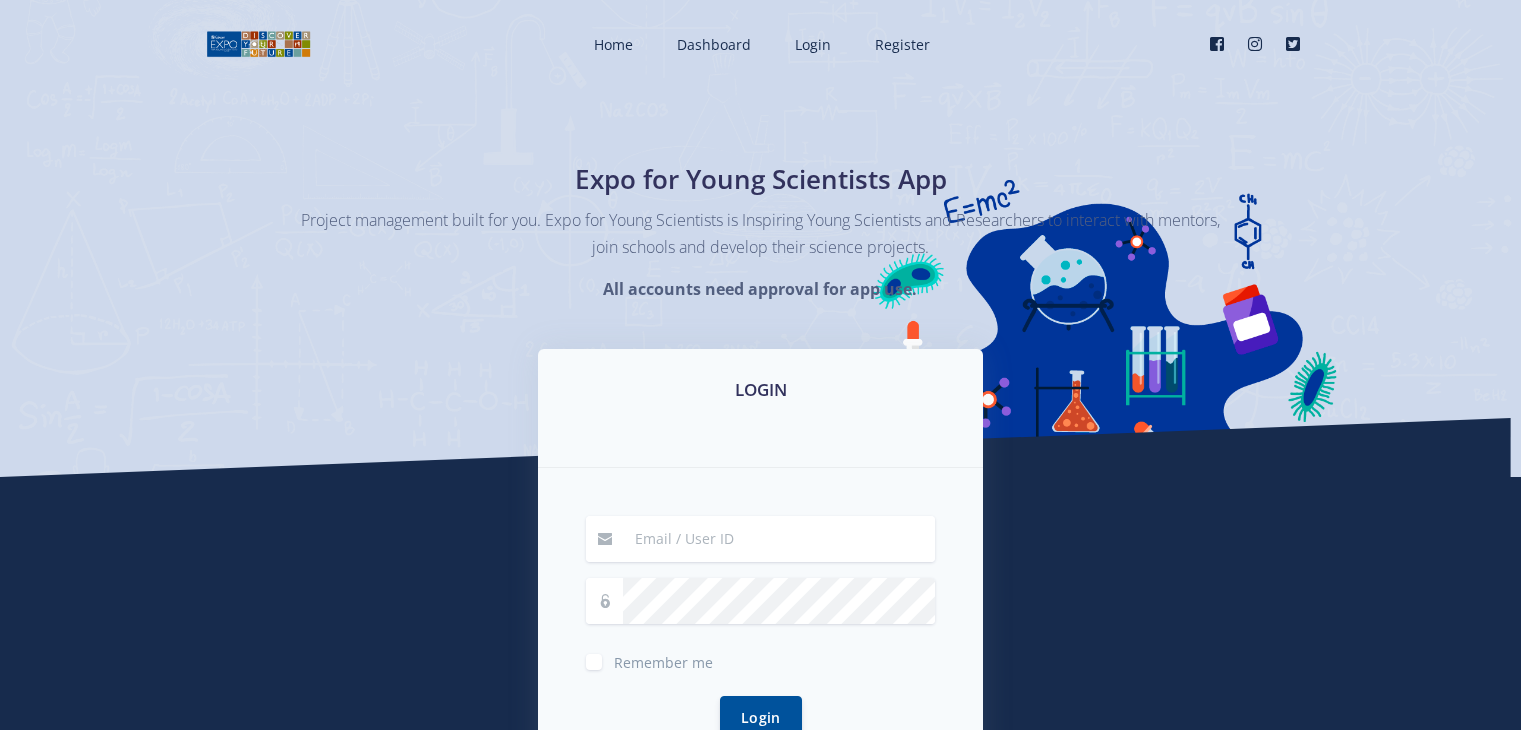 scroll, scrollTop: 0, scrollLeft: 0, axis: both 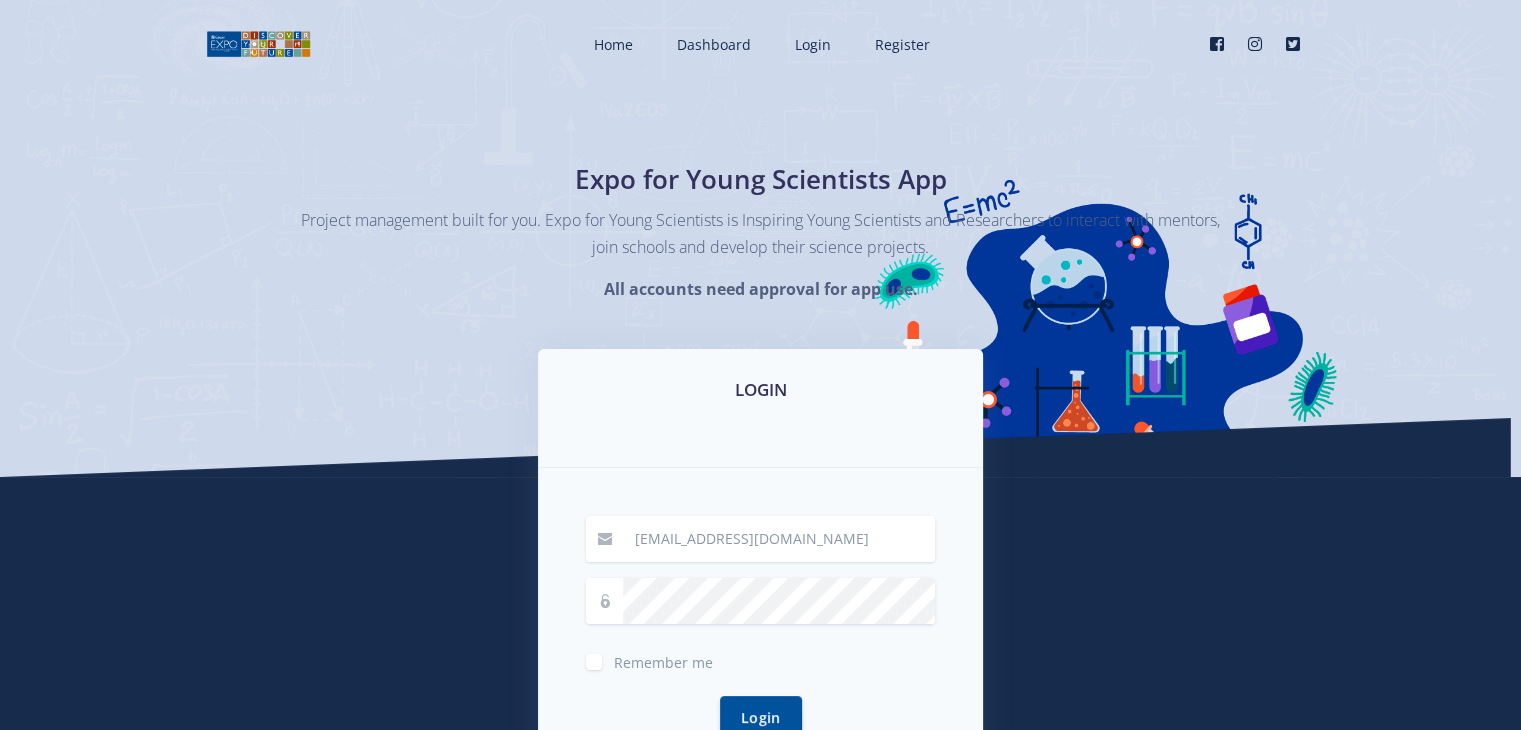 click on "Makaramartha930@gmail.com
Remember me
Login" at bounding box center (760, 639) 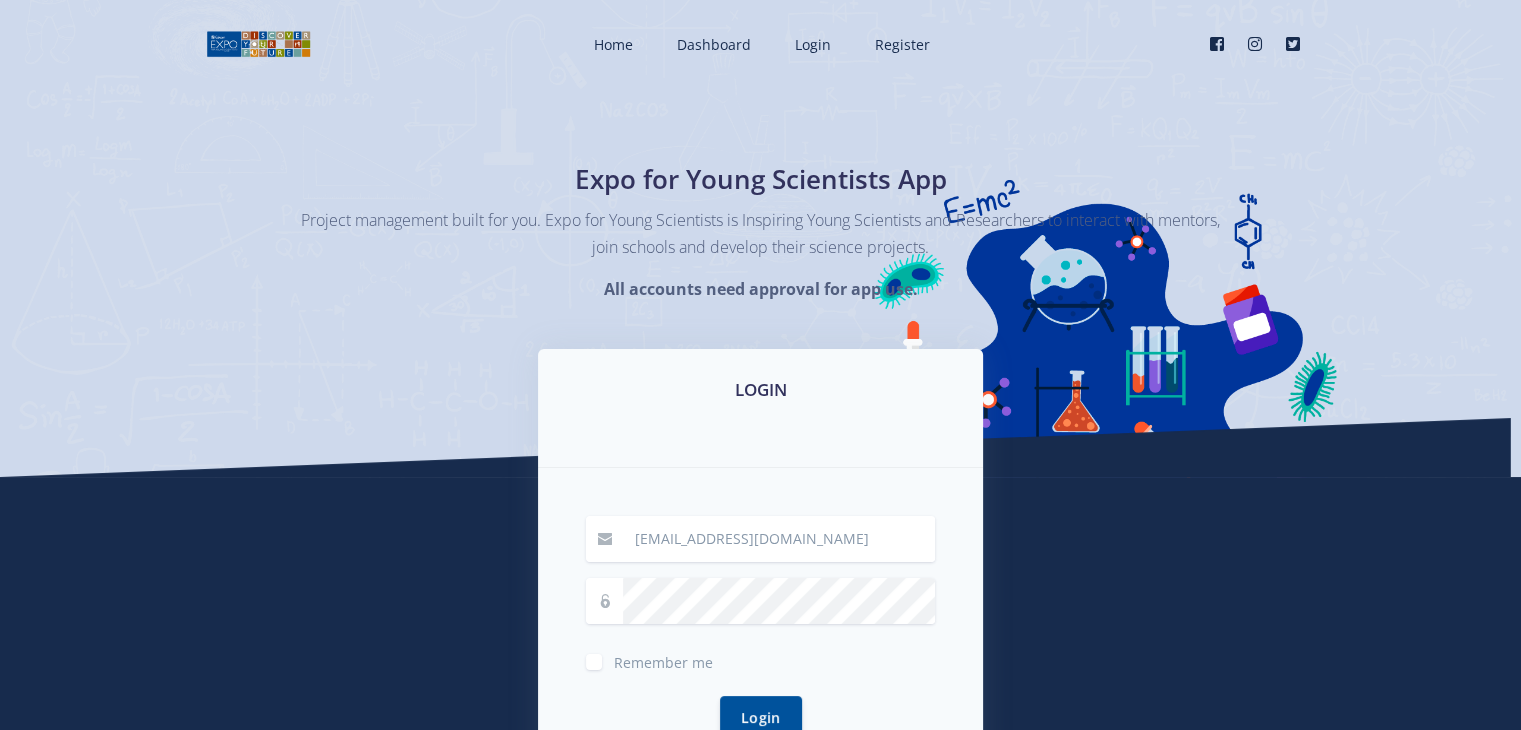 click on "Makaramartha930@gmail.com" at bounding box center [779, 539] 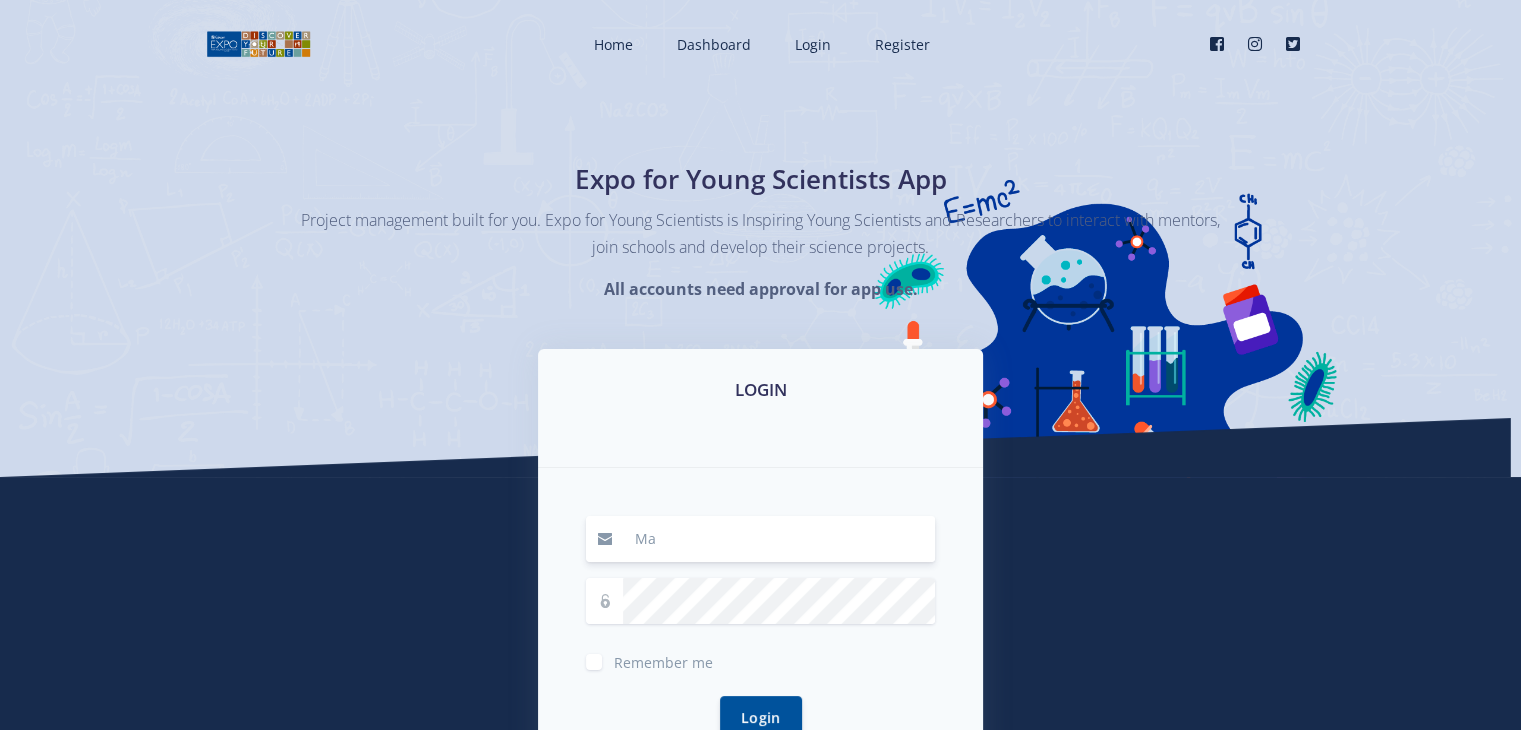 type on "M" 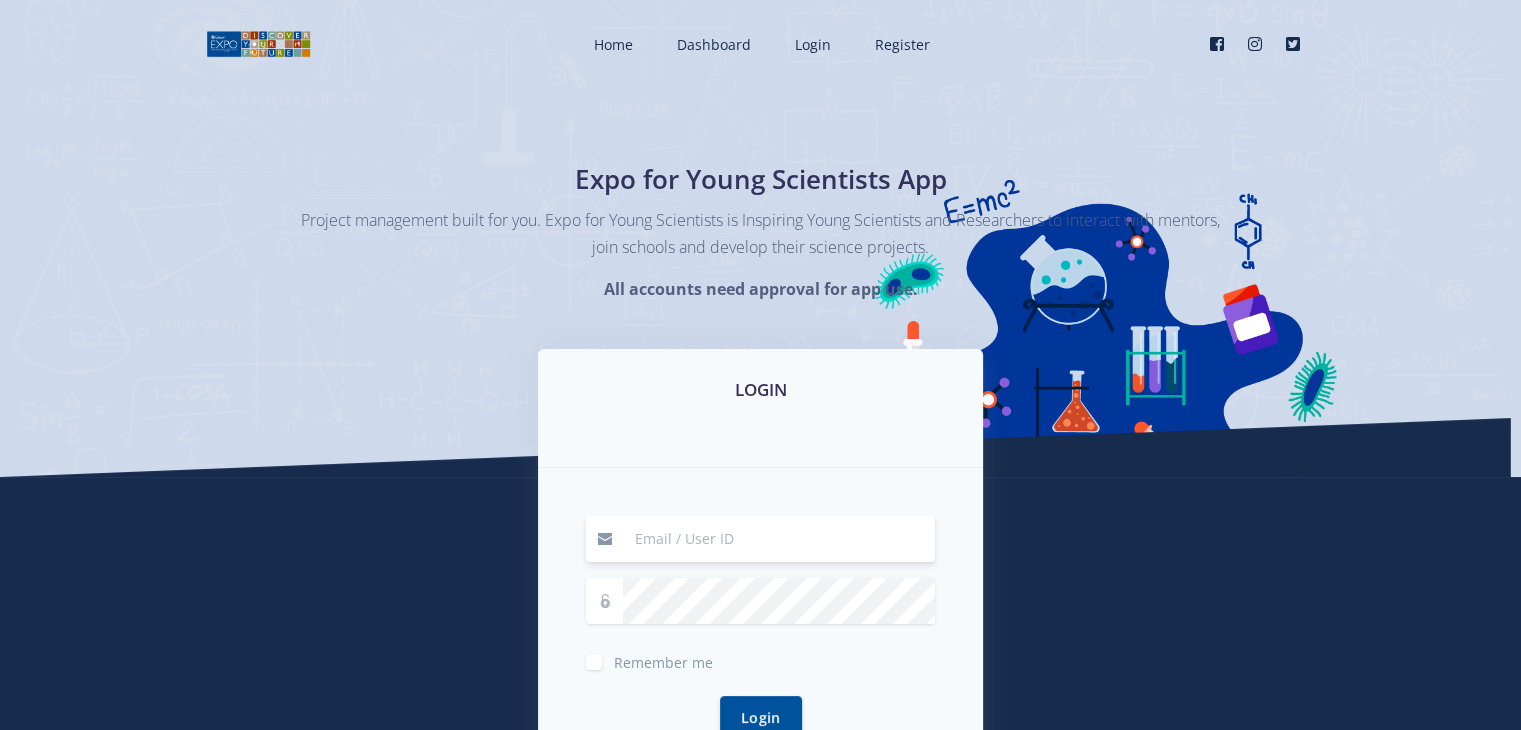 type on "preciousmbali843@gmail.com" 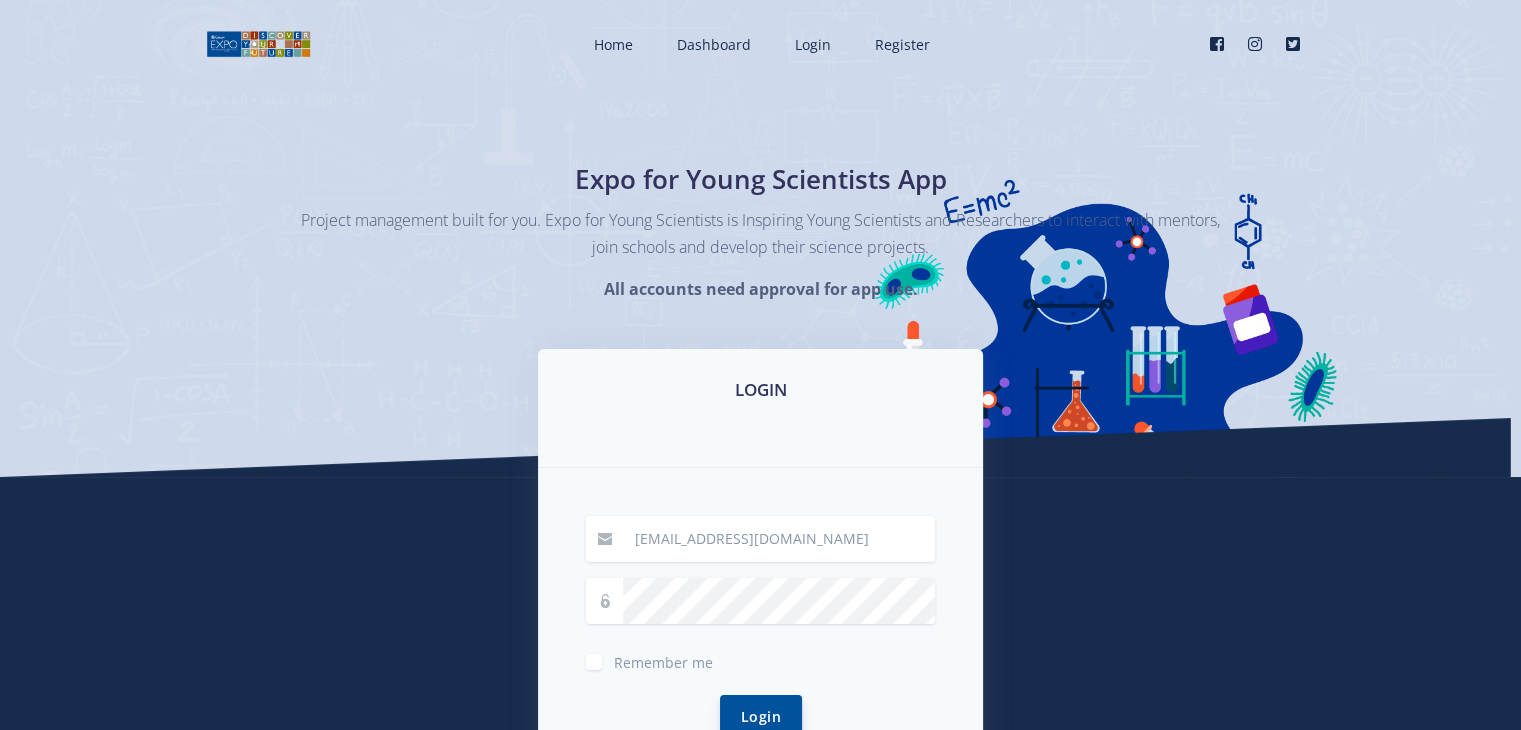 click on "Login" at bounding box center [761, 716] 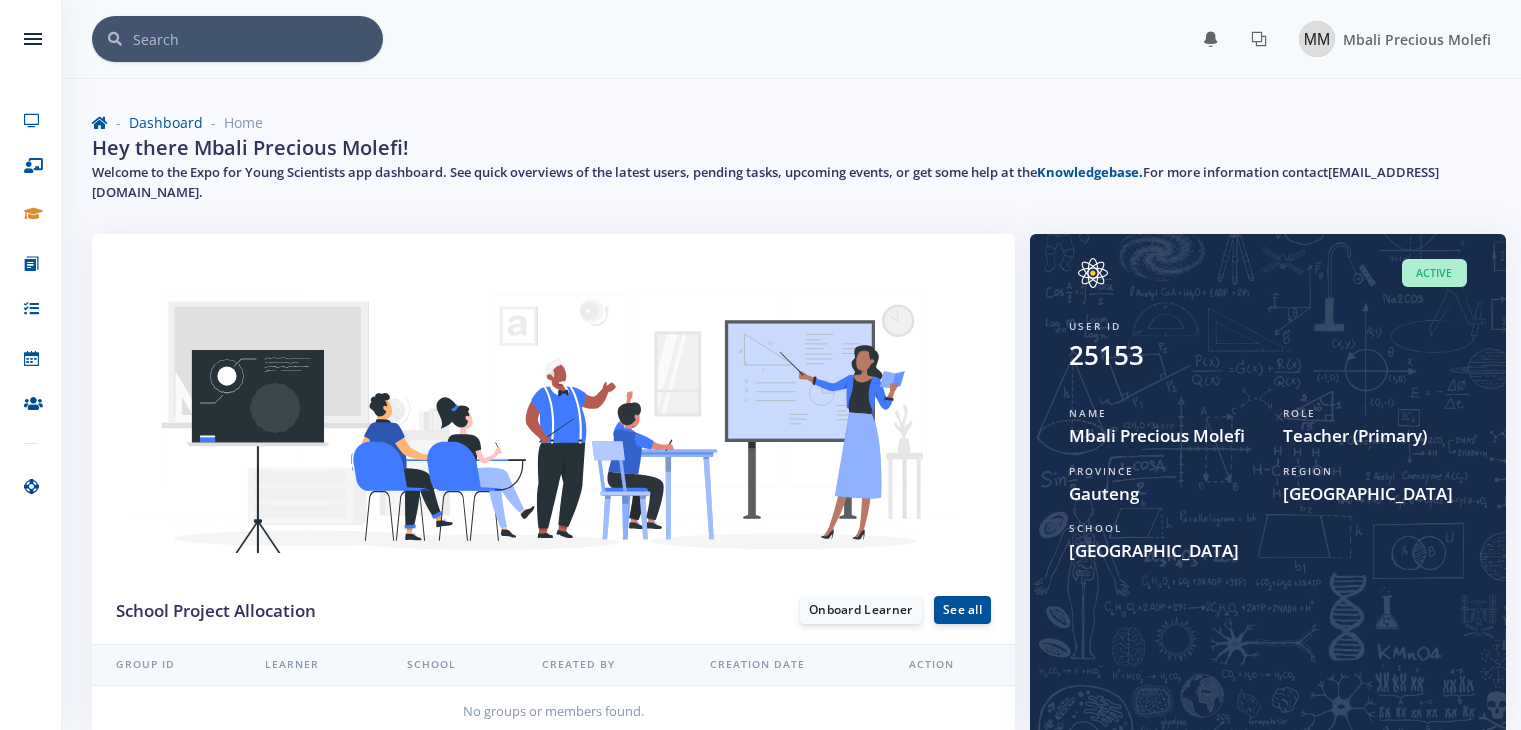 scroll, scrollTop: 0, scrollLeft: 0, axis: both 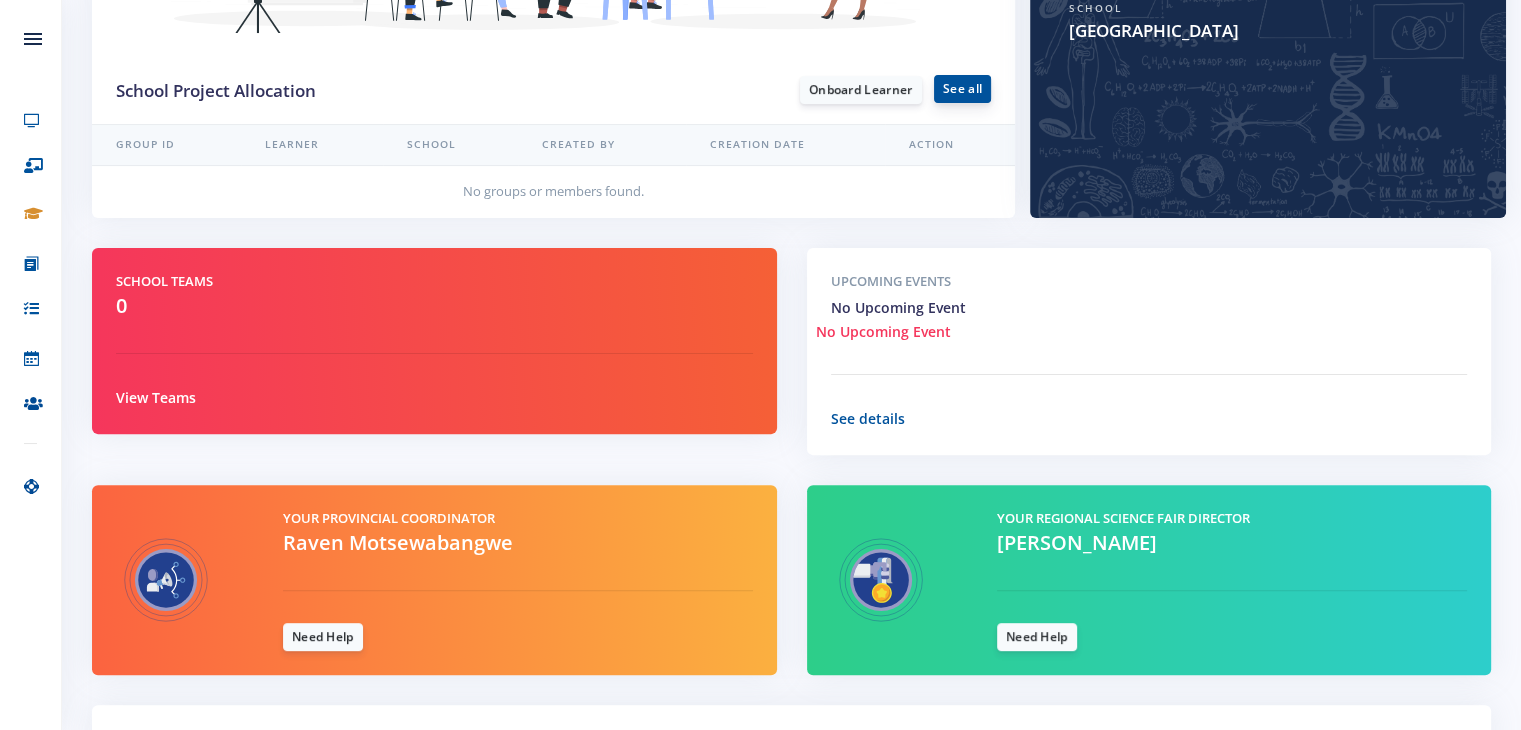 click on "See all" at bounding box center [962, 89] 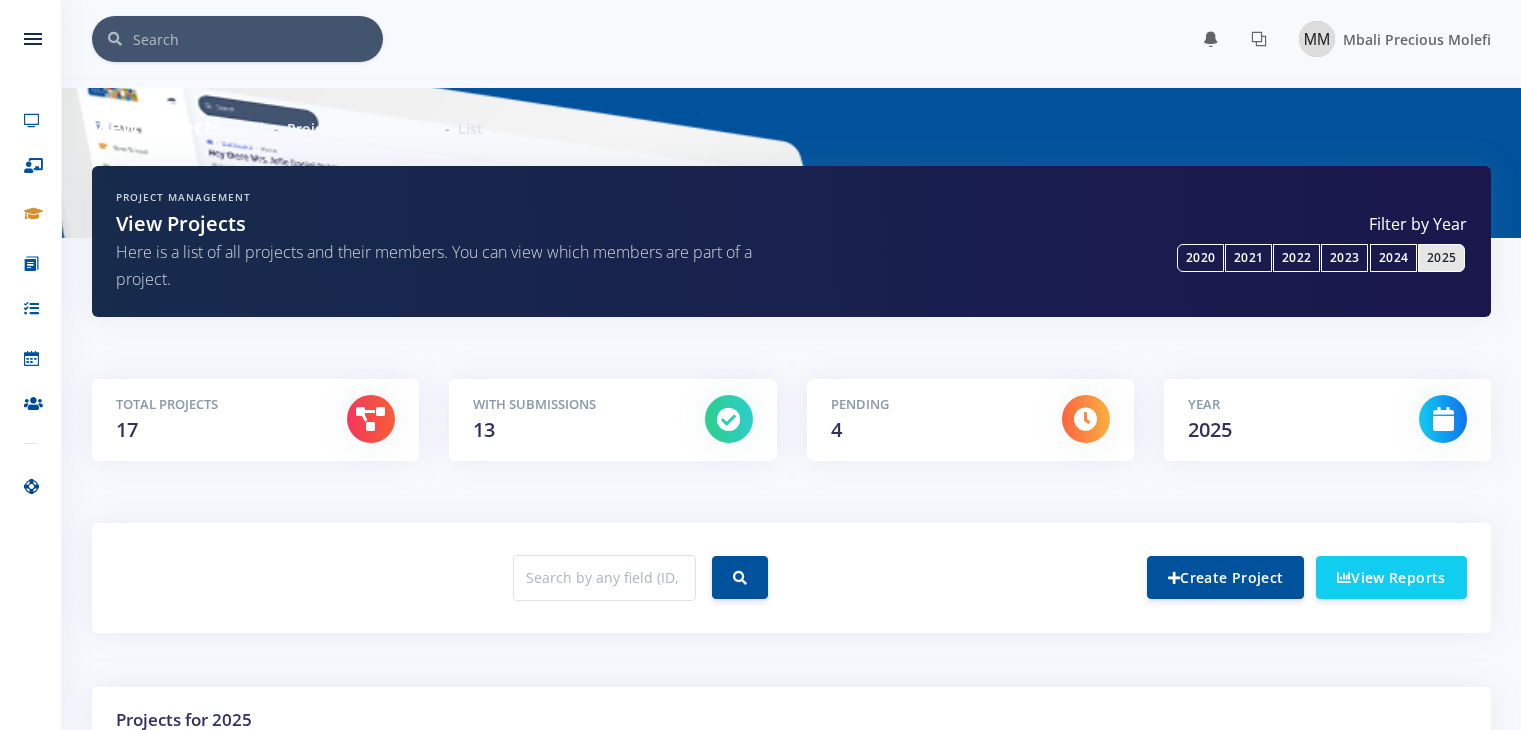 scroll, scrollTop: 0, scrollLeft: 0, axis: both 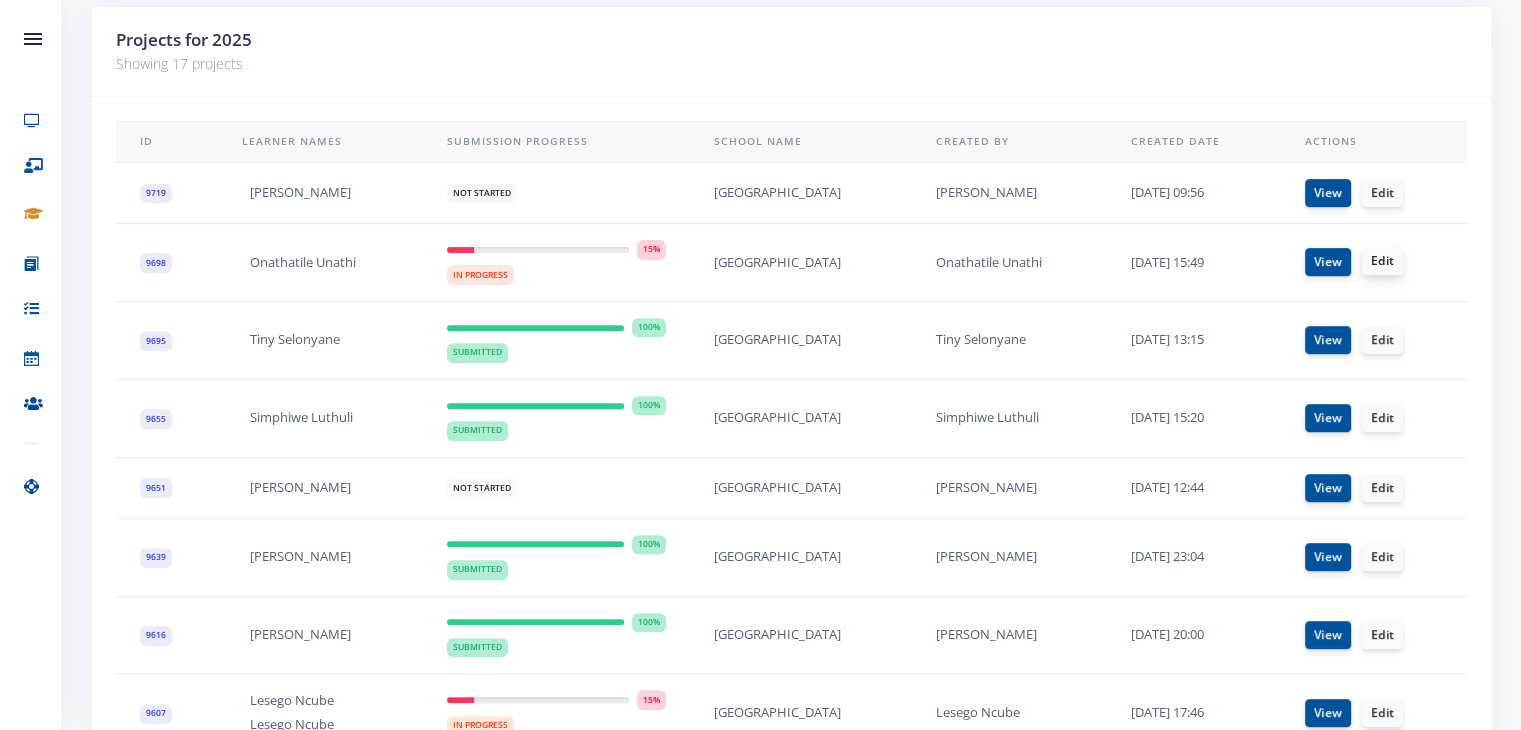 click on "Edit" at bounding box center [1382, 261] 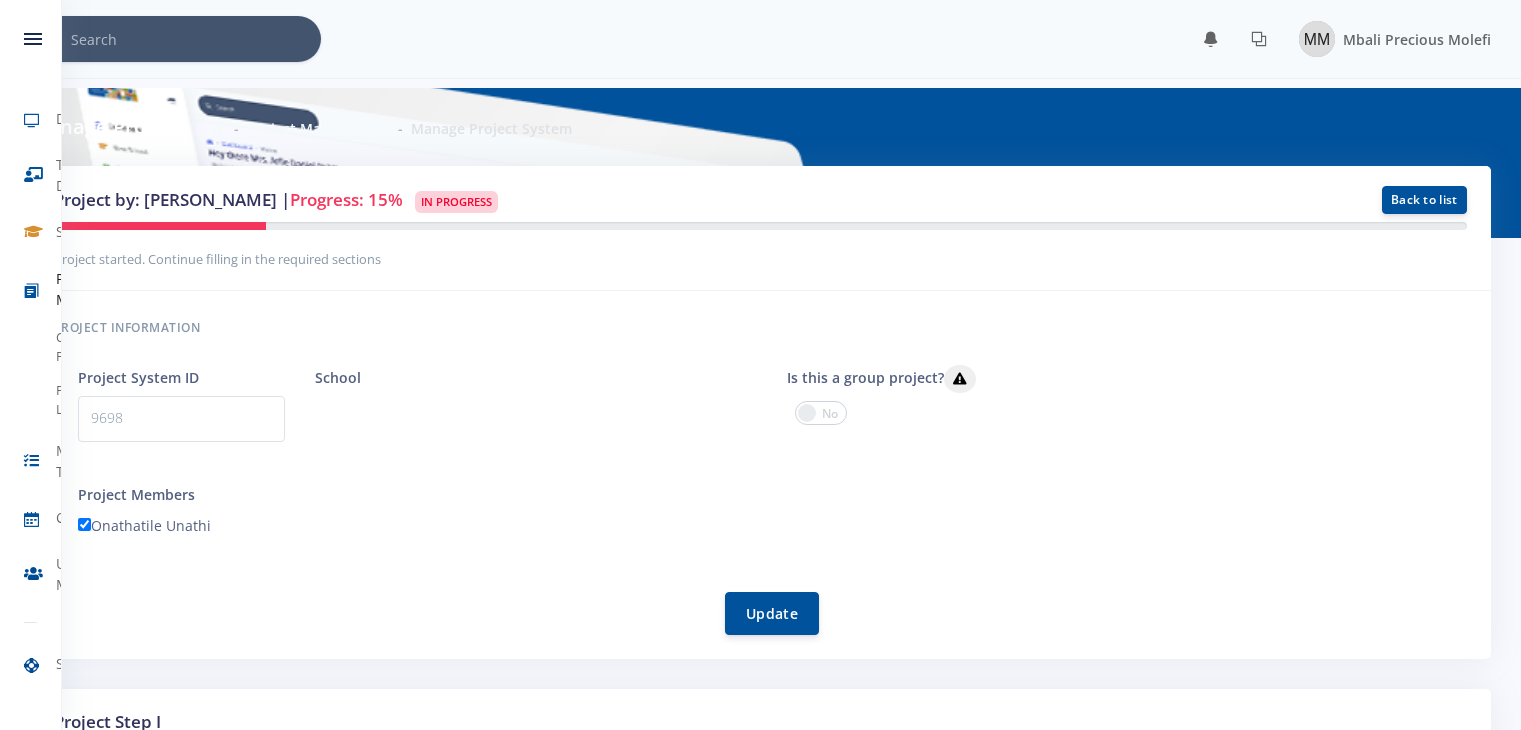 scroll, scrollTop: 0, scrollLeft: 0, axis: both 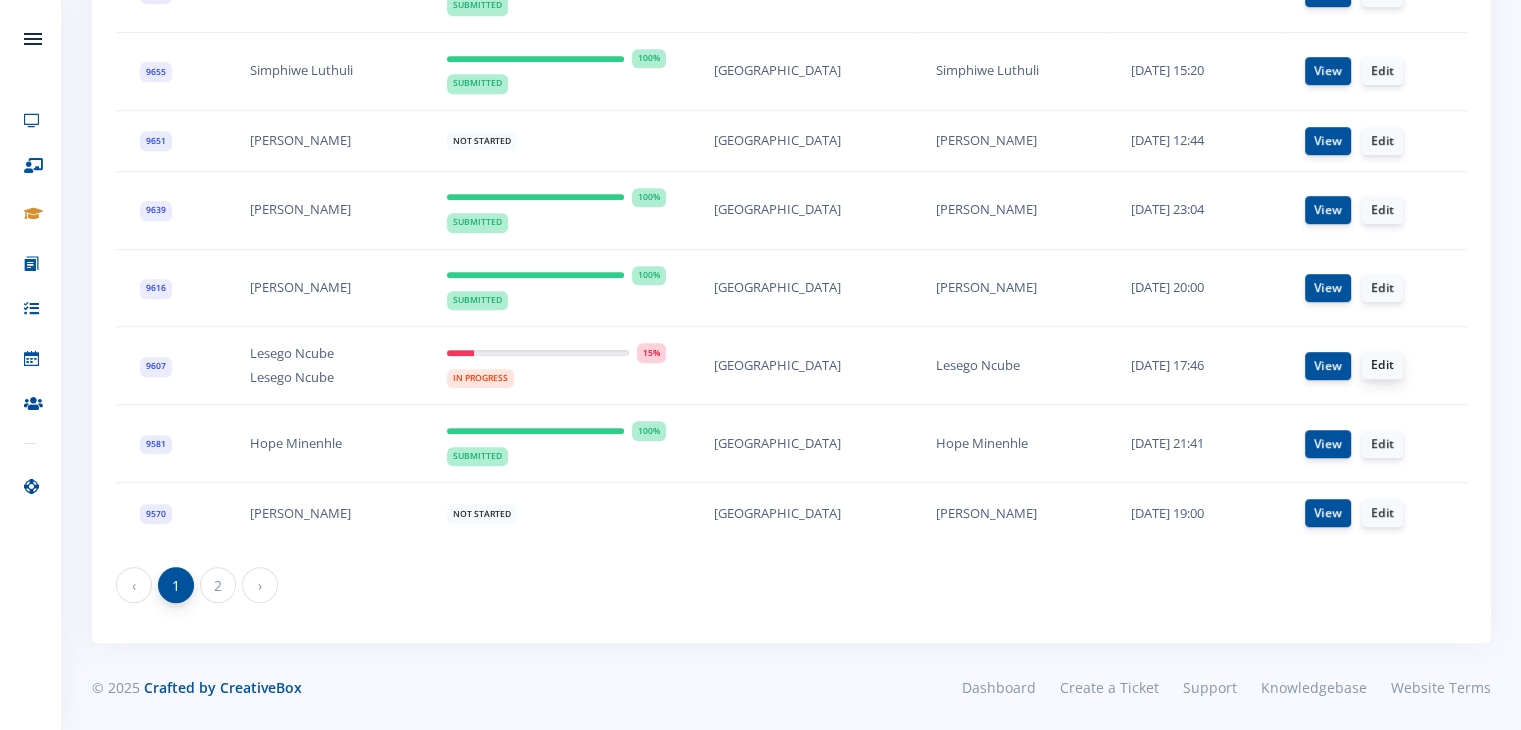 click on "Edit" at bounding box center [1382, 365] 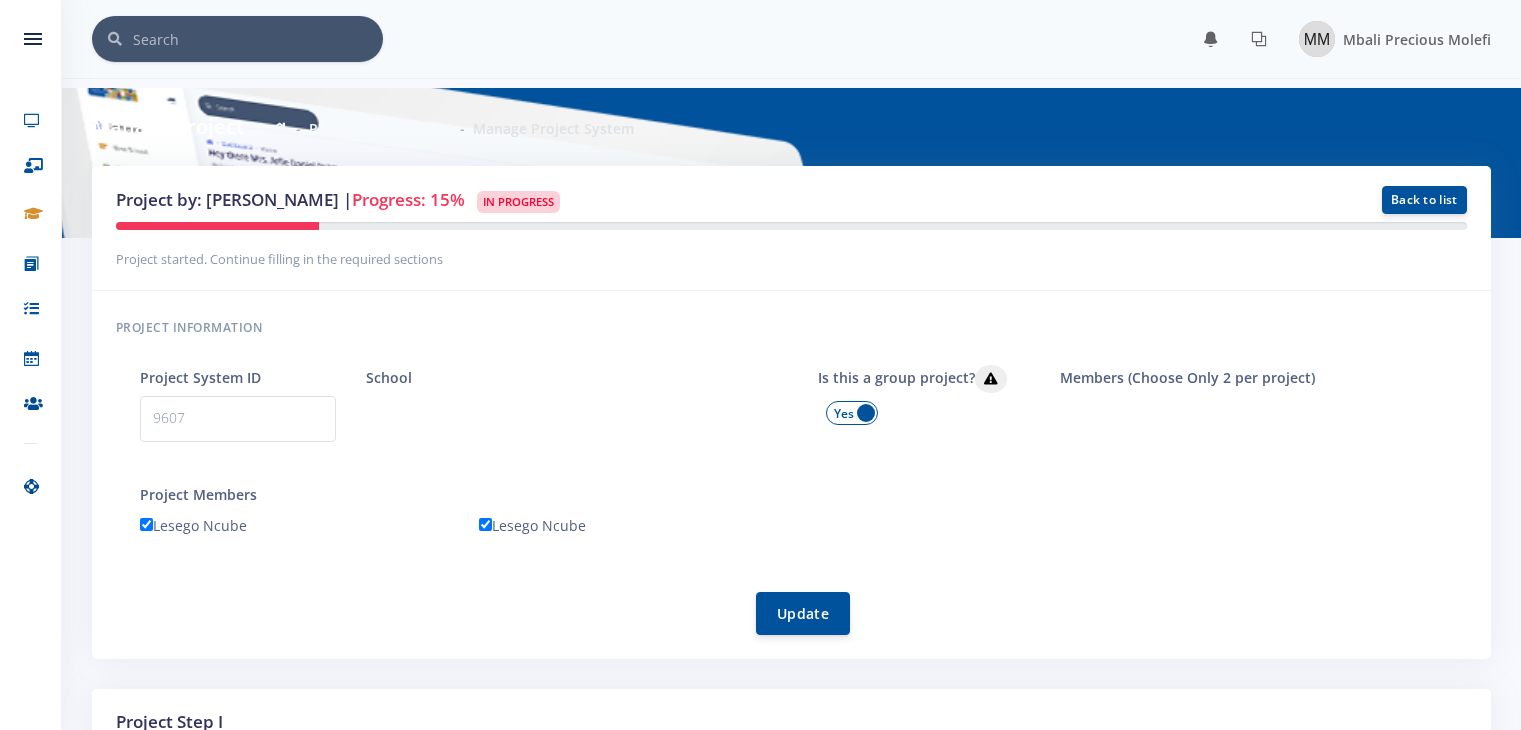 scroll, scrollTop: 0, scrollLeft: 0, axis: both 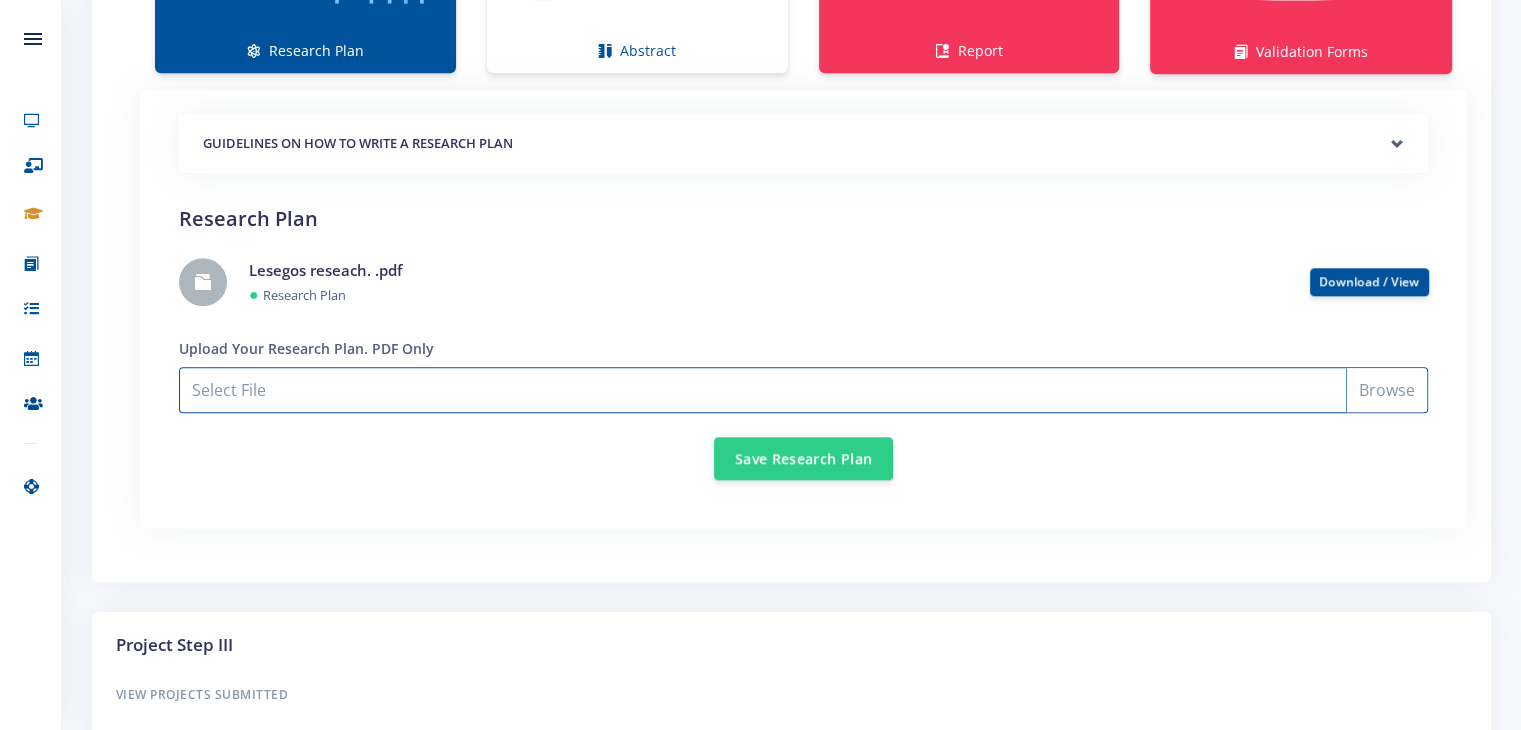 click on "Select File" at bounding box center (803, 390) 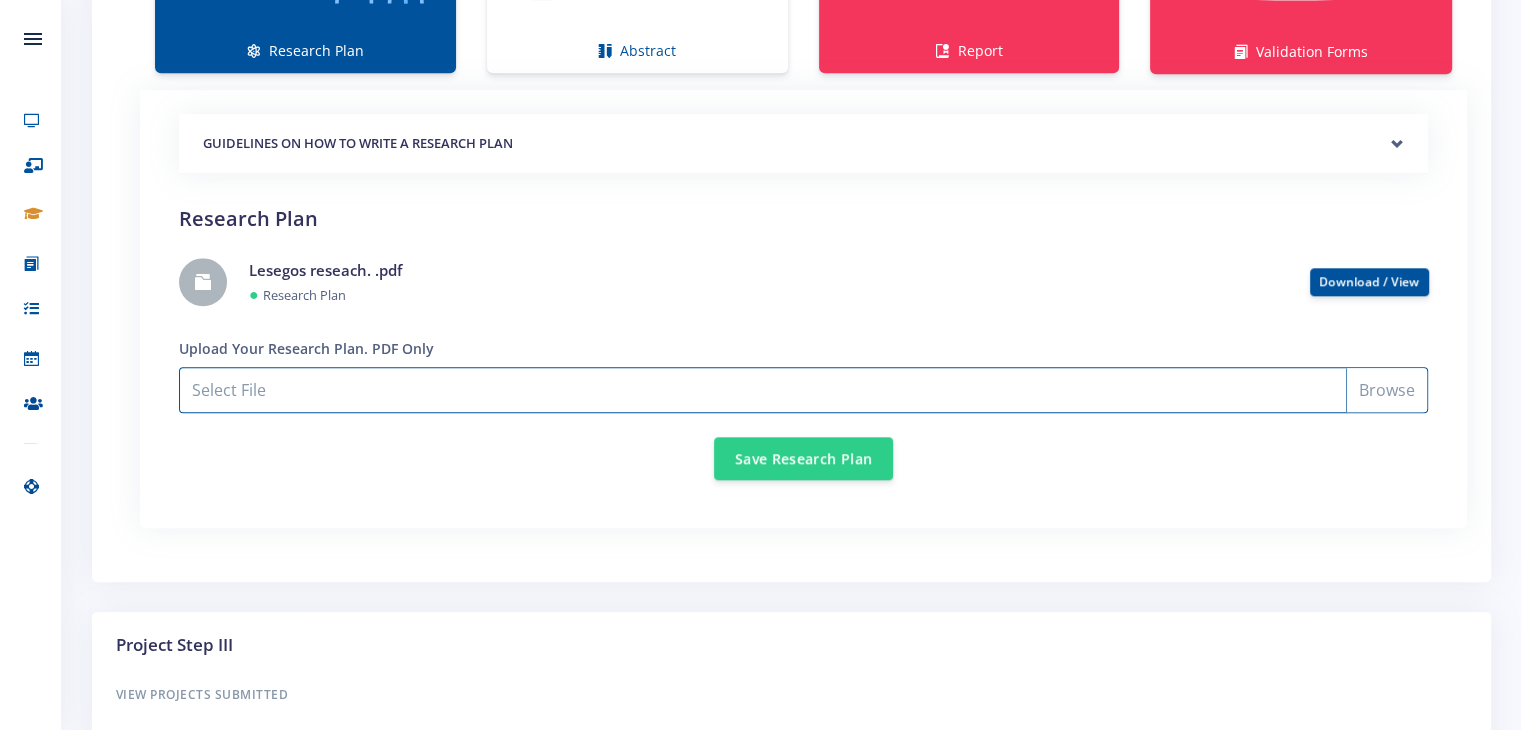 type on "C:\fakepath\LESEGO NCUBE- EXPO REPORT.pdf" 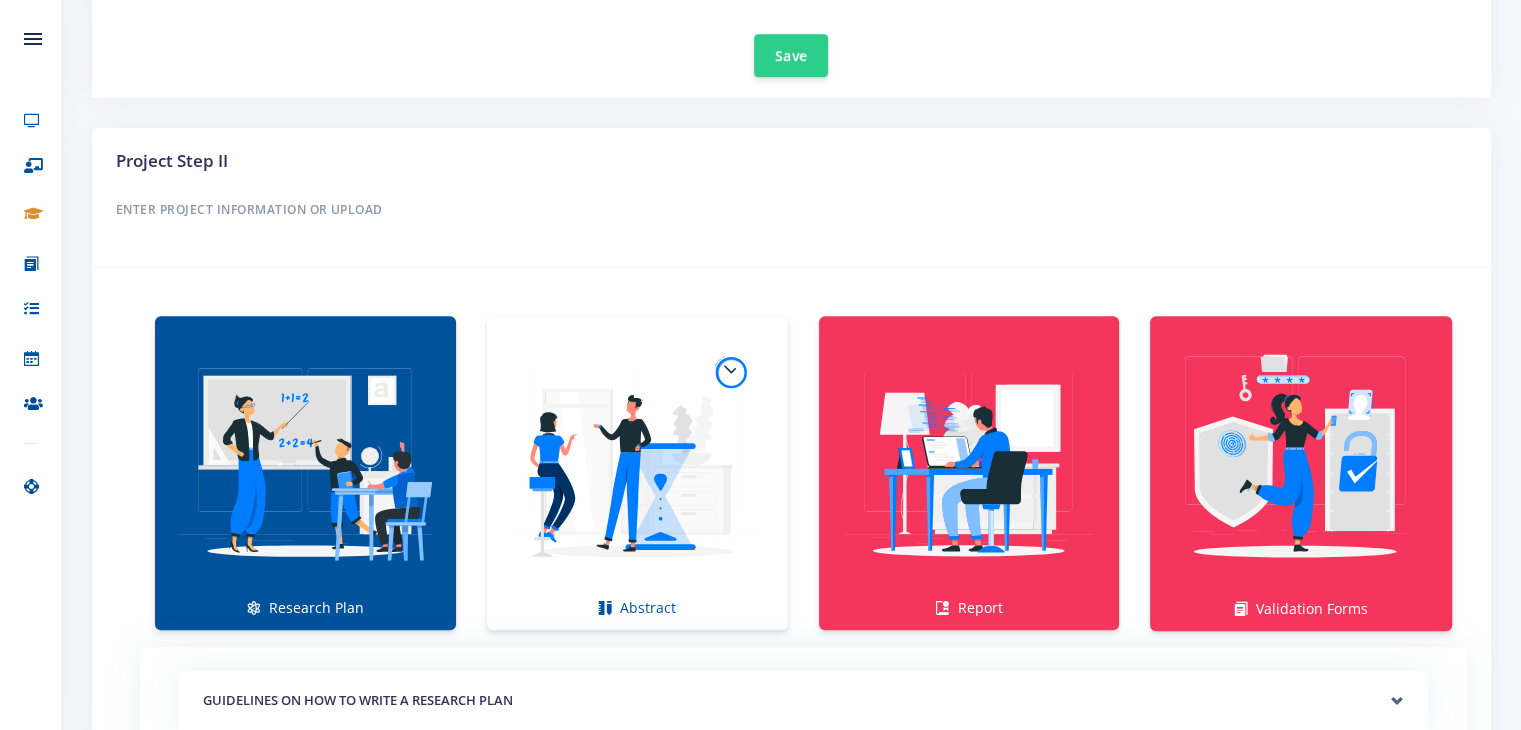 scroll, scrollTop: 1160, scrollLeft: 0, axis: vertical 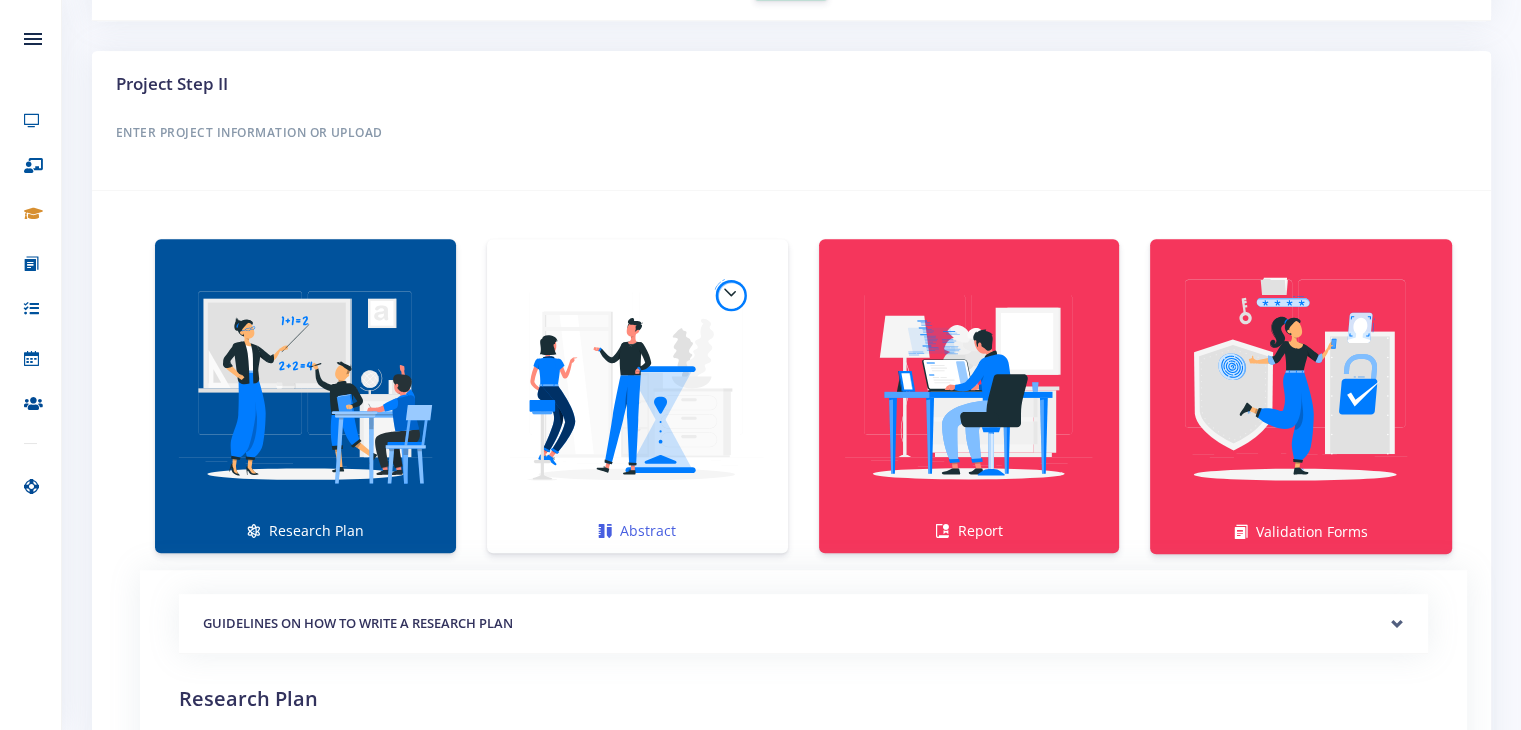 click at bounding box center (637, 385) 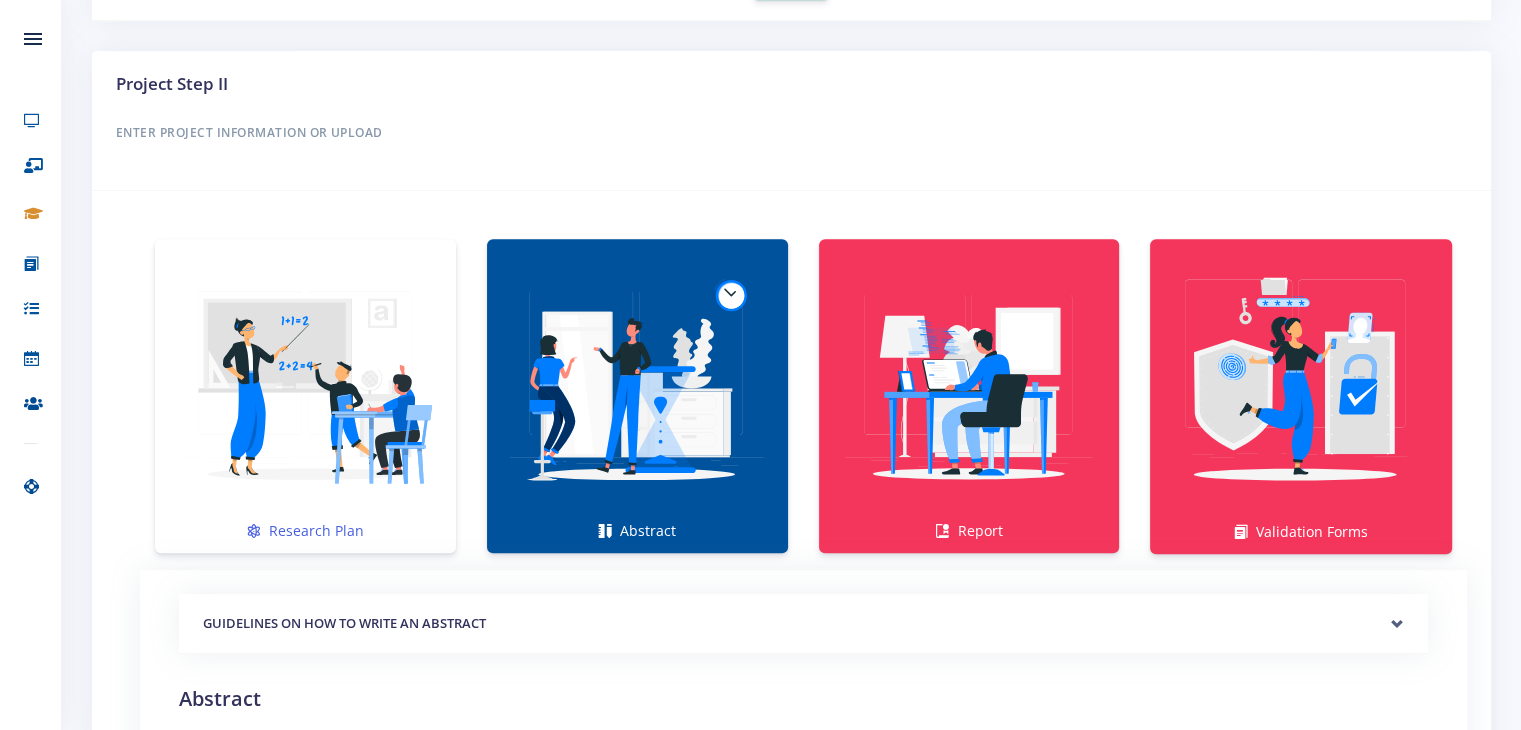 click at bounding box center (305, 385) 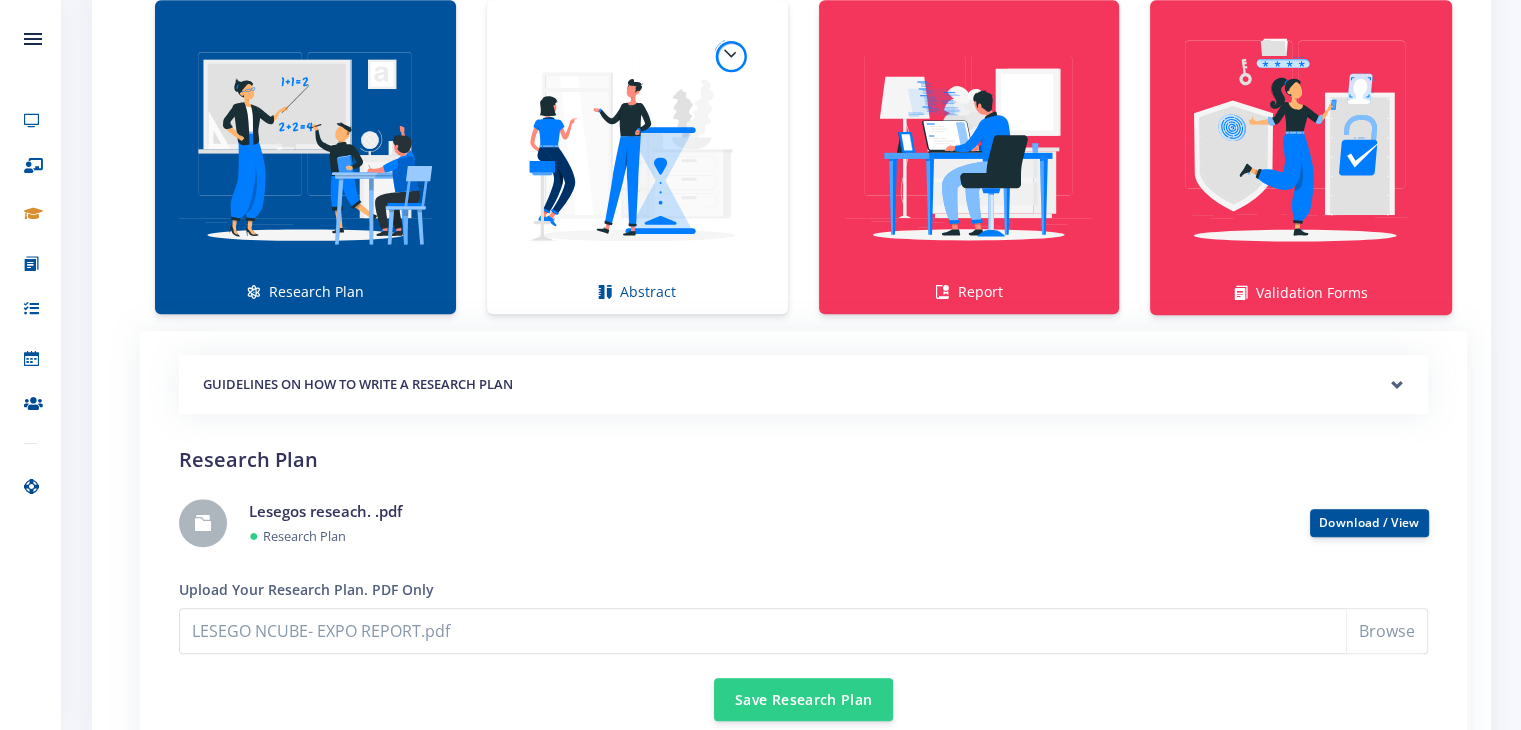 scroll, scrollTop: 1401, scrollLeft: 0, axis: vertical 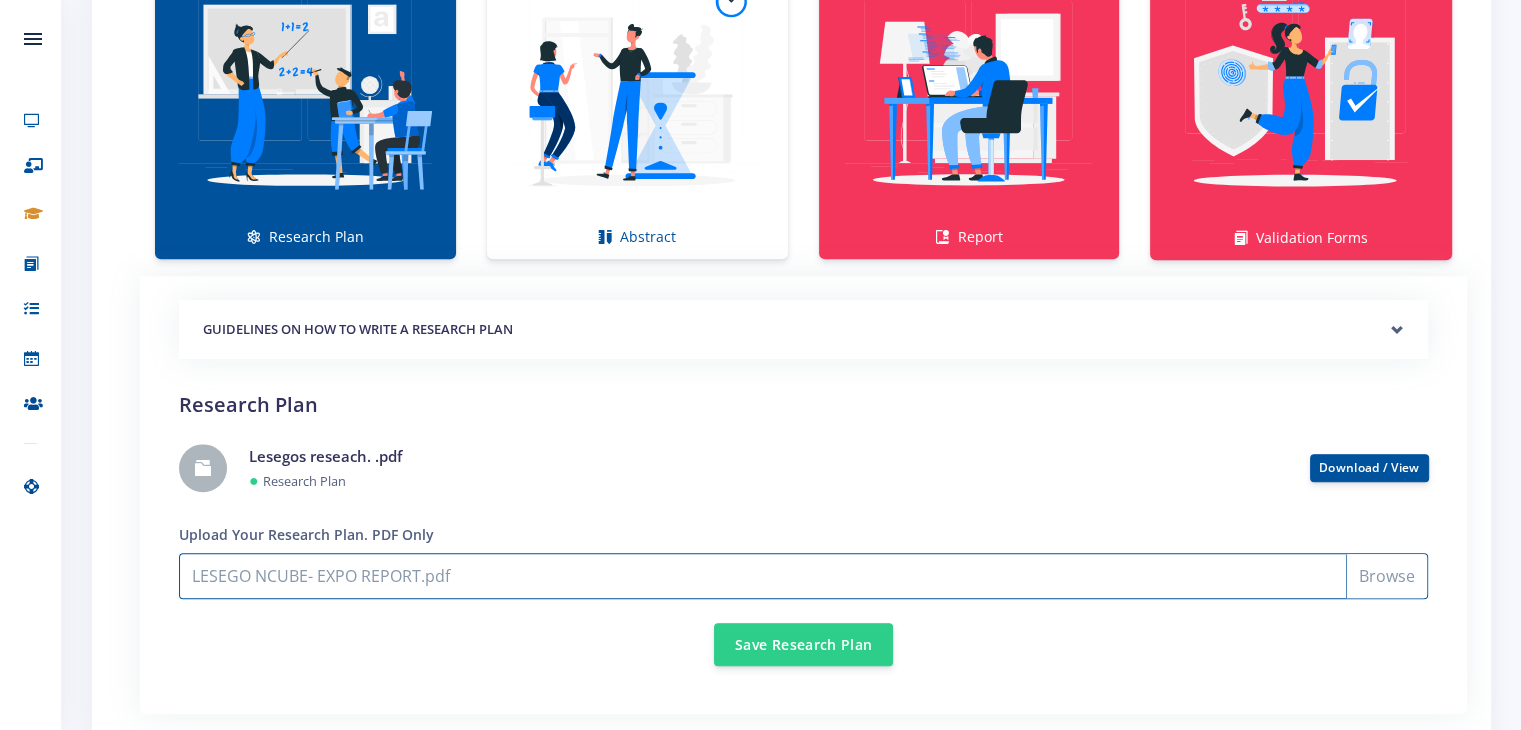 click on "LESEGO NCUBE- EXPO REPORT.pdf" at bounding box center (803, 576) 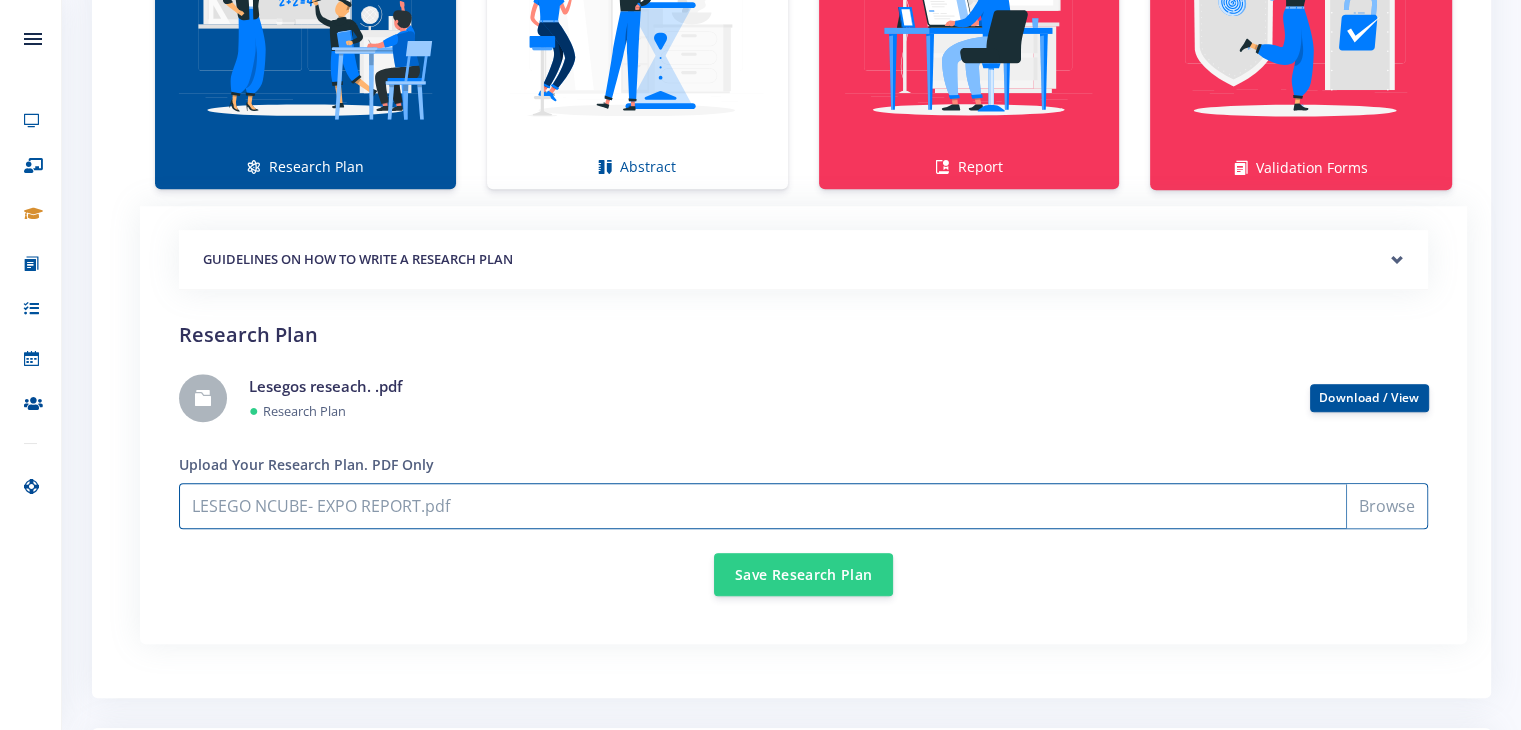 scroll, scrollTop: 1554, scrollLeft: 0, axis: vertical 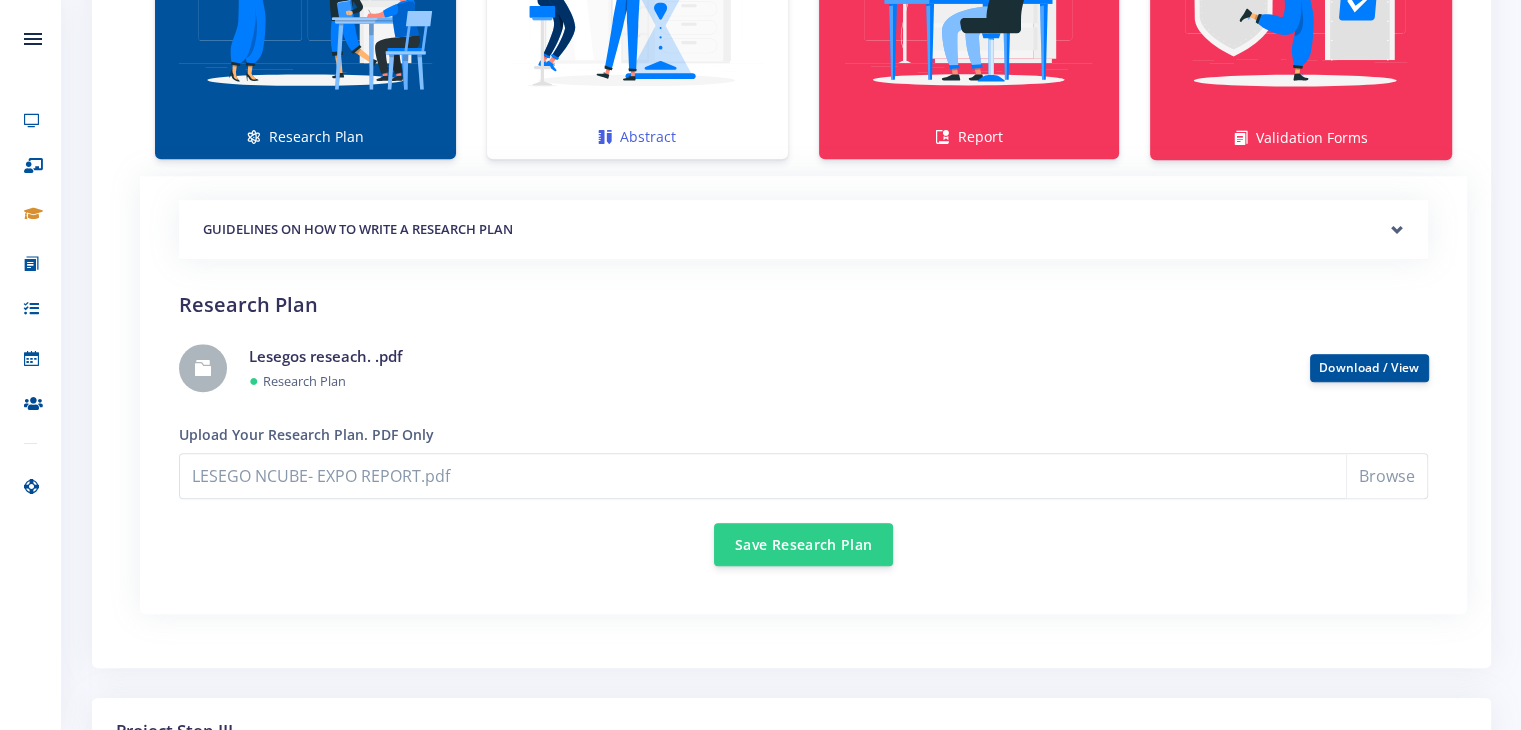 click at bounding box center [637, -9] 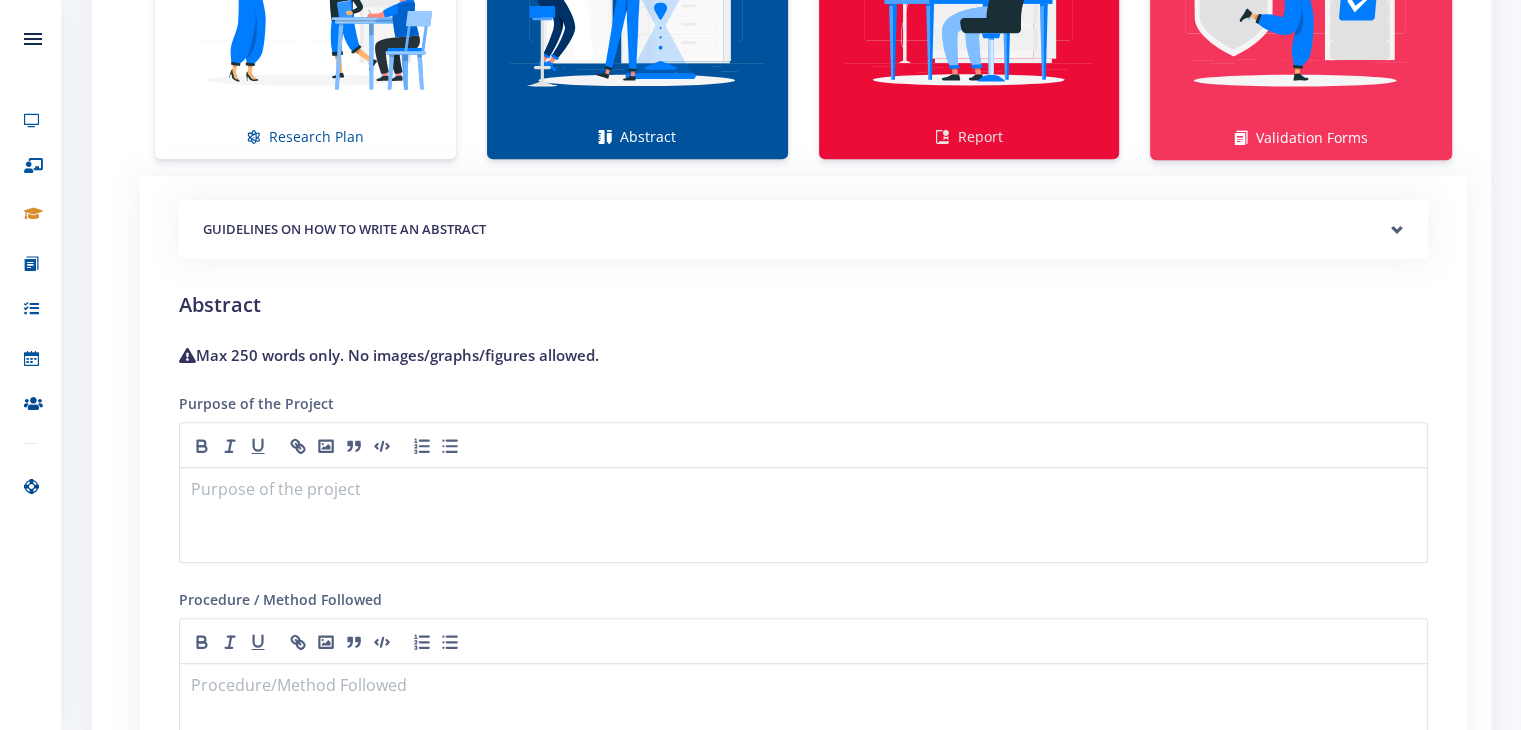 click on "Report" at bounding box center [969, 2] 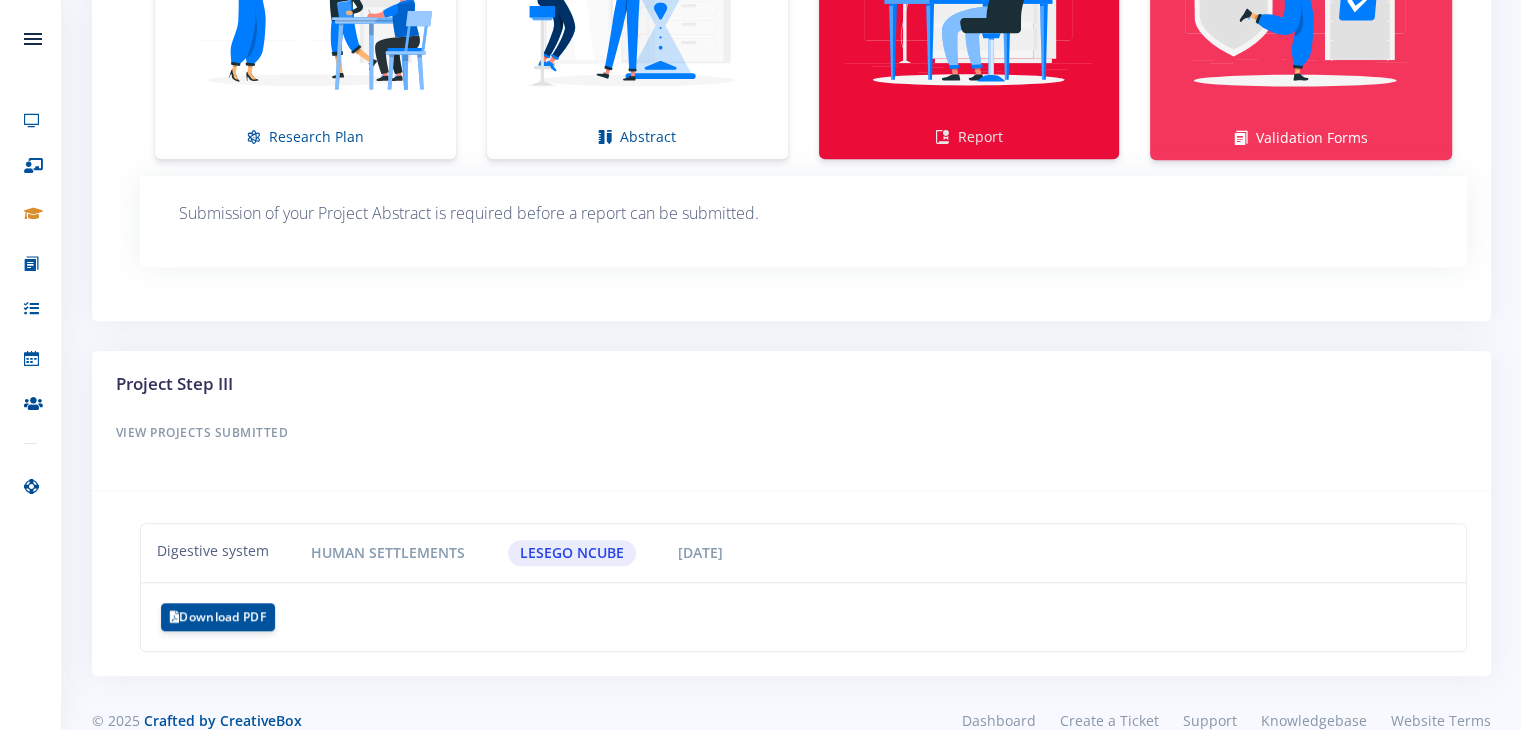 scroll, scrollTop: 1583, scrollLeft: 0, axis: vertical 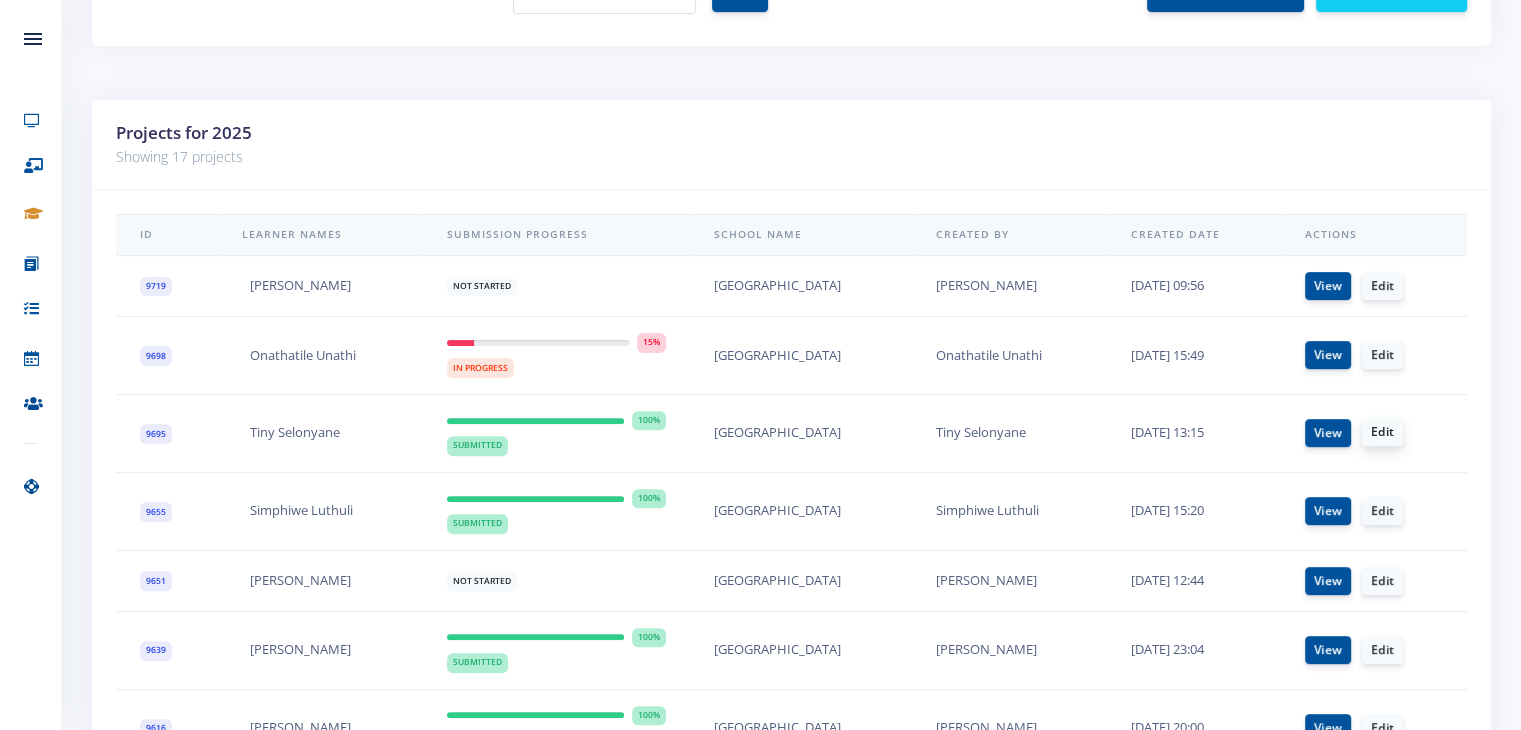 click on "Edit" at bounding box center (1382, 432) 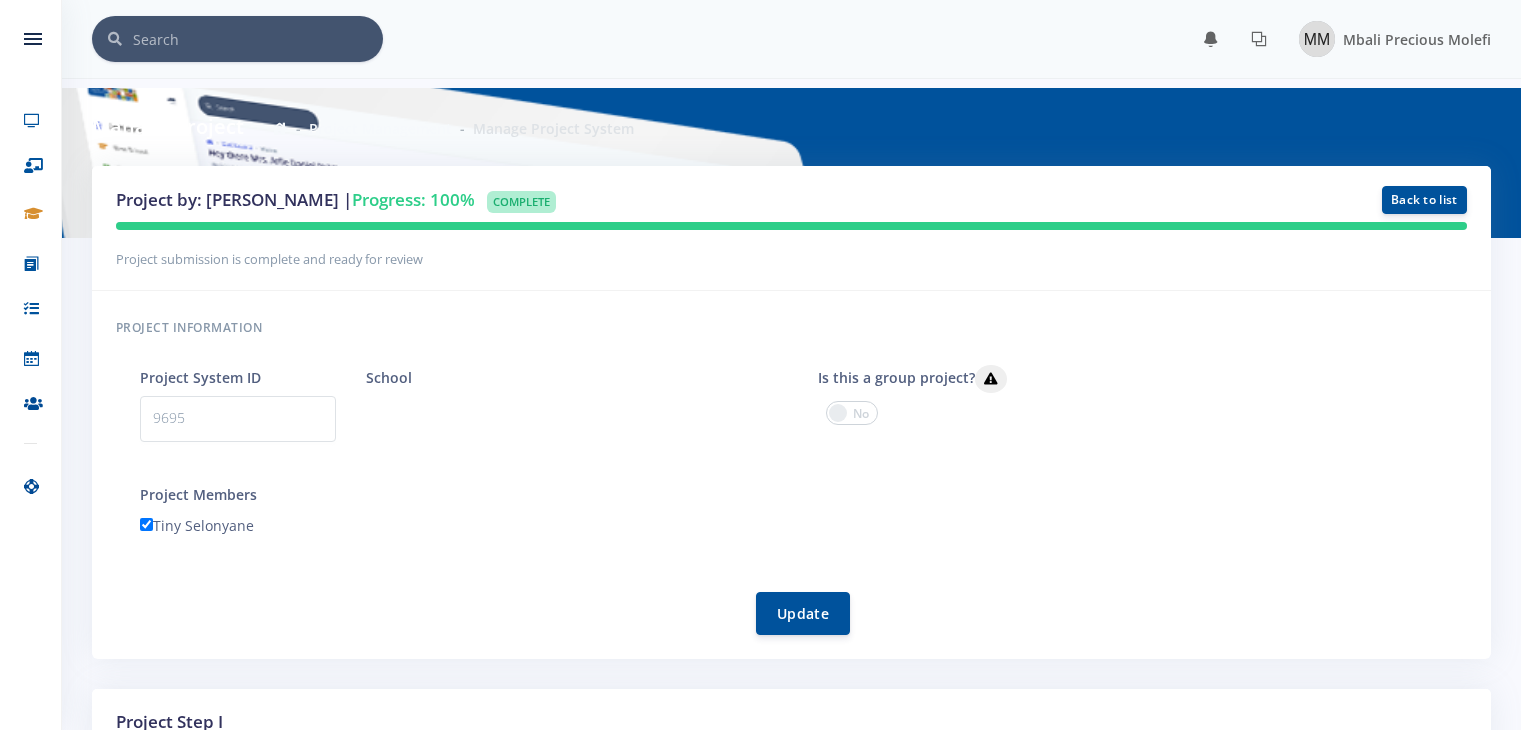 scroll, scrollTop: 0, scrollLeft: 0, axis: both 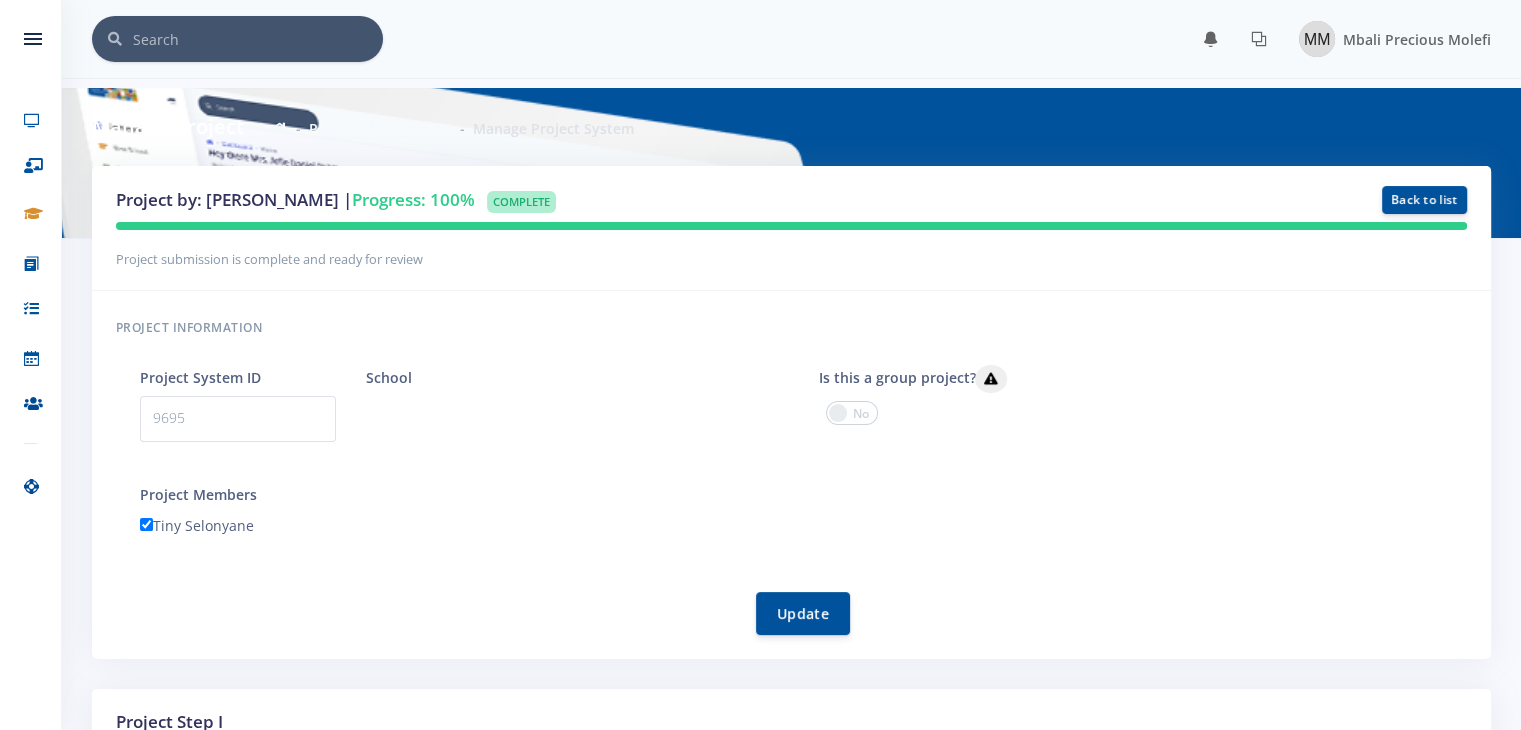 click on "Members (Choose Only 2 per
project)
-
Mbalenhle [PERSON_NAME]
[PERSON_NAME]
Valancia Ntele Kitwa" at bounding box center [1256, 423] 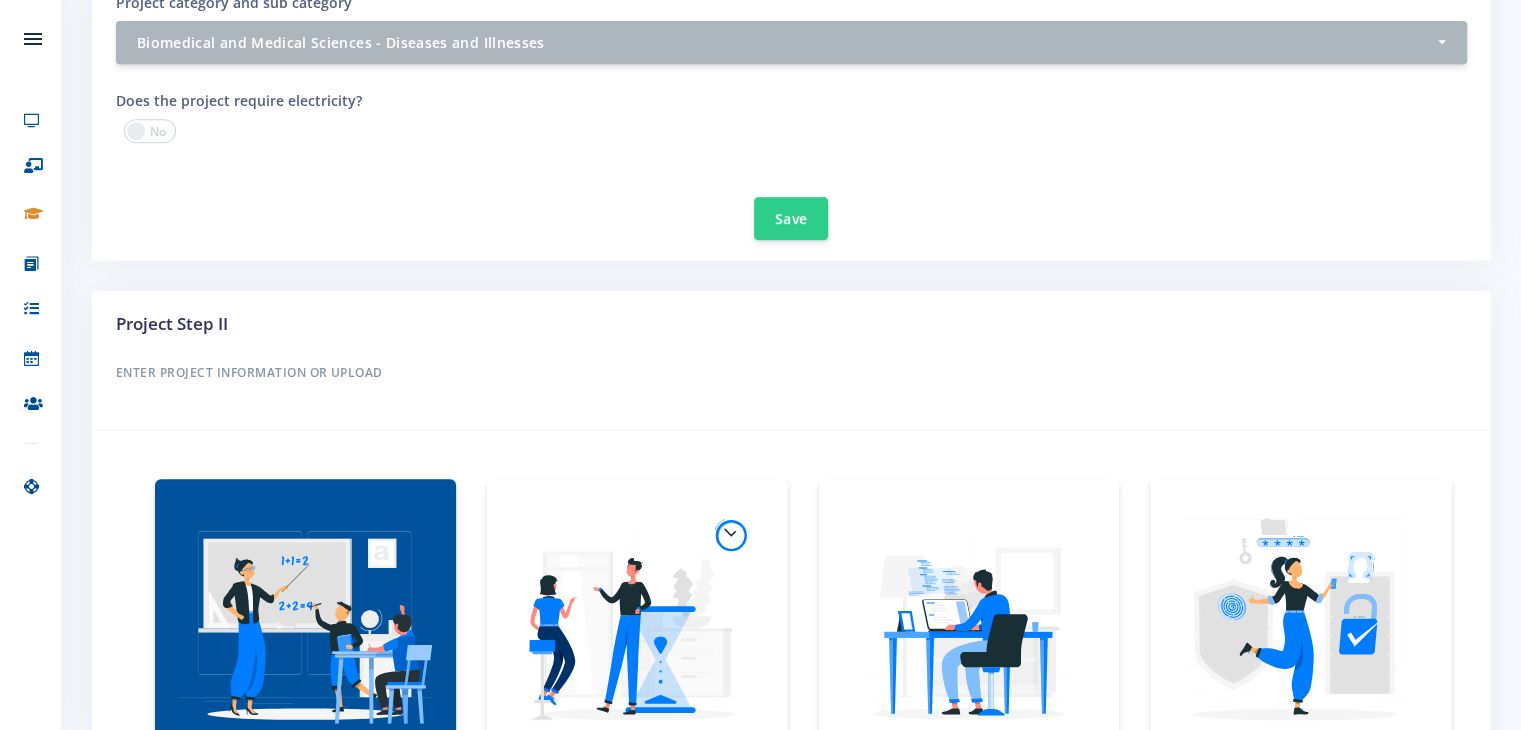 scroll, scrollTop: 960, scrollLeft: 0, axis: vertical 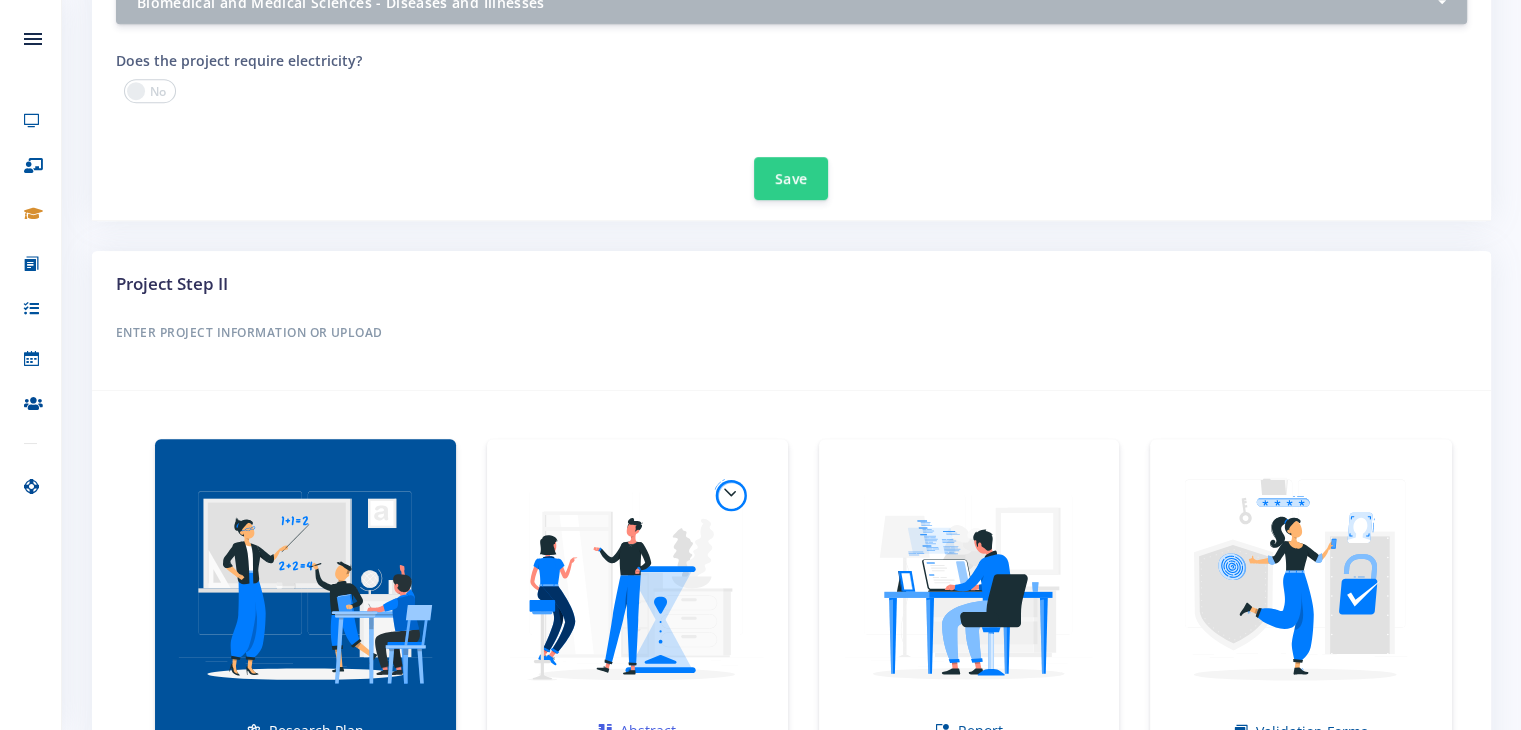 click at bounding box center (637, 585) 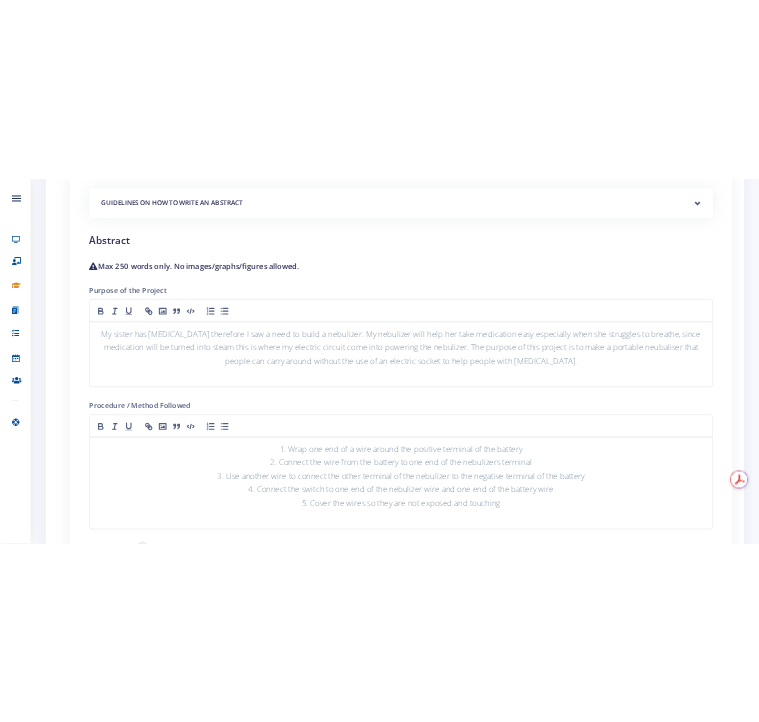scroll, scrollTop: 1760, scrollLeft: 0, axis: vertical 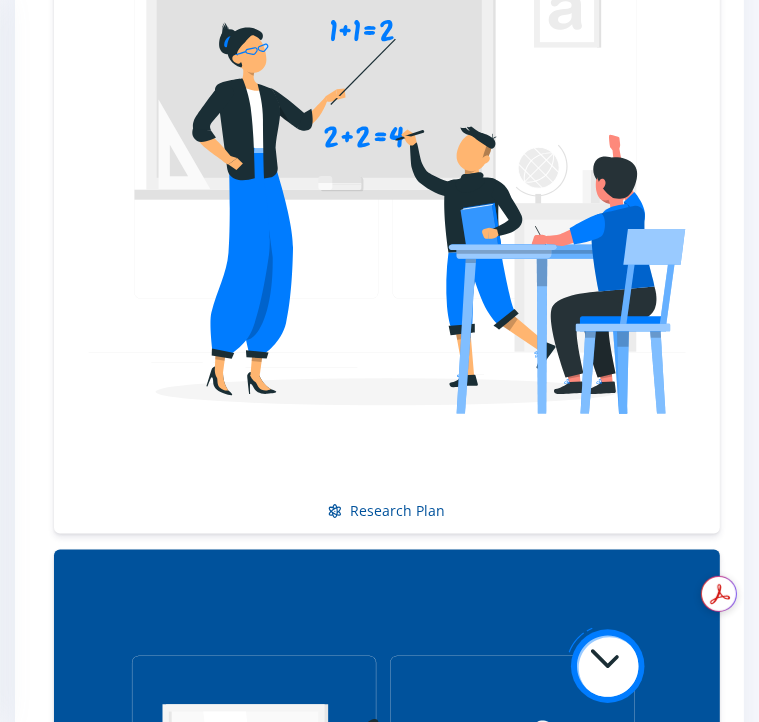 click on "My sister has [MEDICAL_DATA] therefore I saw a need to build a nebulizer. My nebulizer will help her take medication easy especially when she struggles to breathe, since medication will be turned into steam this is where my electric circuit come into powering the nebulizer. The purpose of this project is to make a portable neubaliser that people can carry around without the use of an electric socket to help people with [MEDICAL_DATA]." at bounding box center (379, 3034) 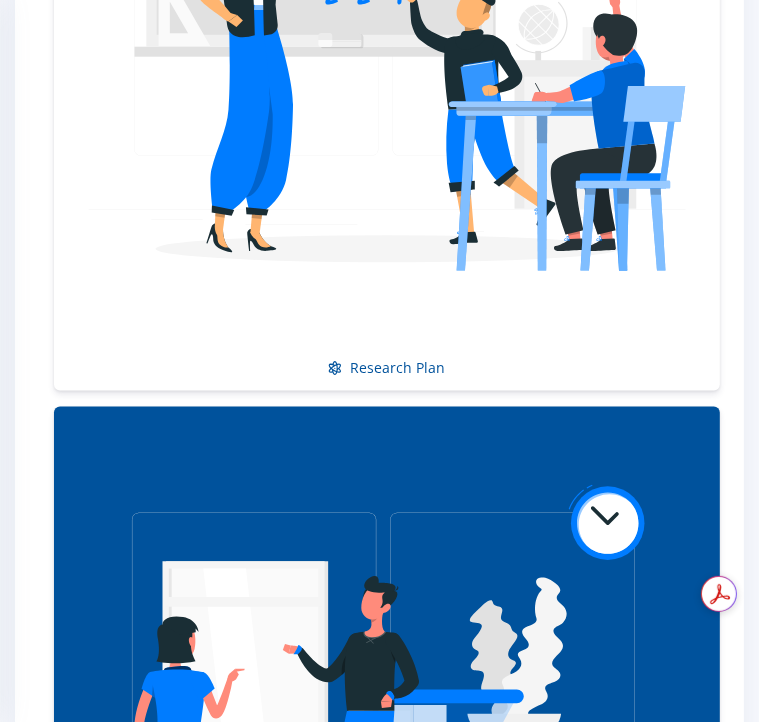 scroll, scrollTop: 1928, scrollLeft: 0, axis: vertical 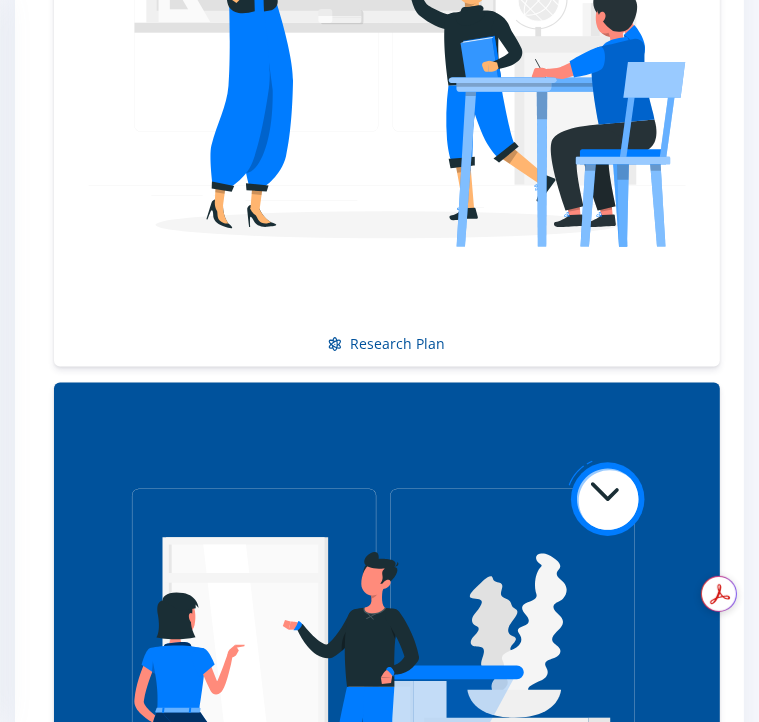 drag, startPoint x: 128, startPoint y: 510, endPoint x: 728, endPoint y: 553, distance: 601.5389 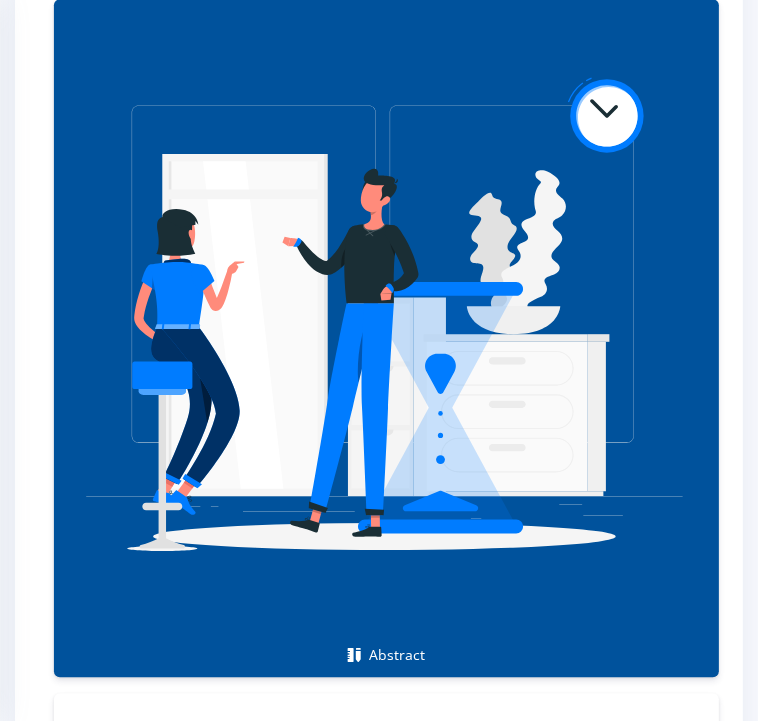 scroll, scrollTop: 2316, scrollLeft: 0, axis: vertical 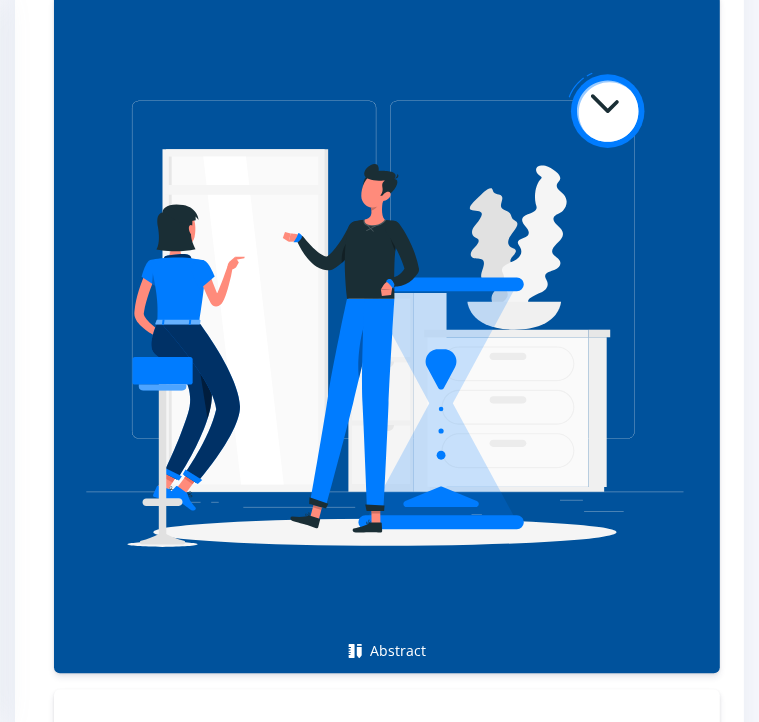 click on "· After enraging the batteries it was producing mist for 30 minutes and powered a light bulb" at bounding box center (379, 3163) 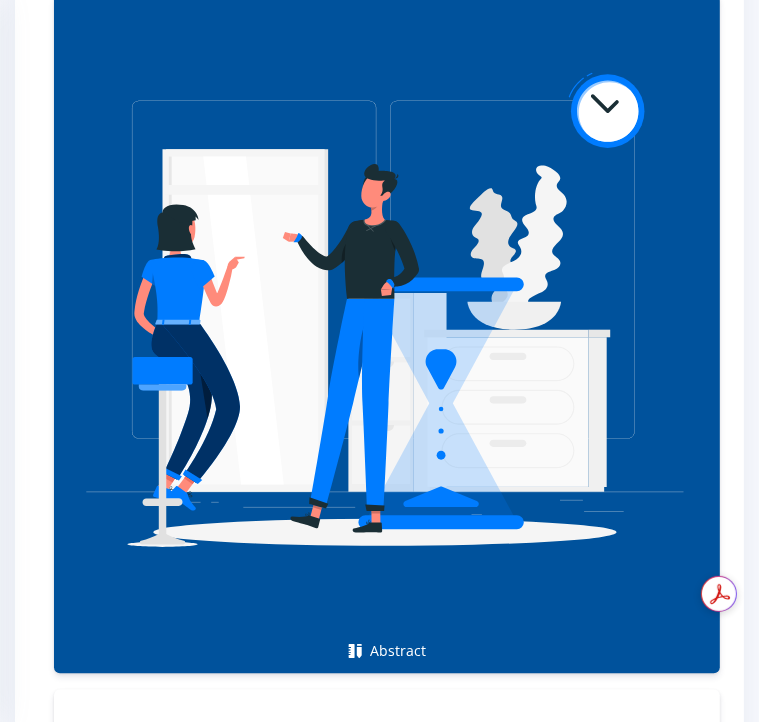 drag, startPoint x: 215, startPoint y: 296, endPoint x: 622, endPoint y: 493, distance: 452.17032 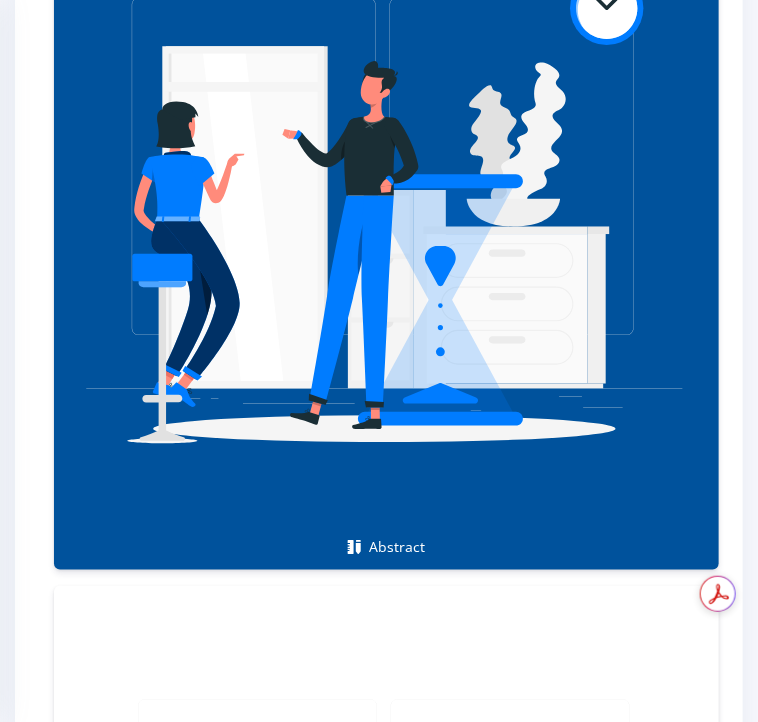 scroll, scrollTop: 2340, scrollLeft: 0, axis: vertical 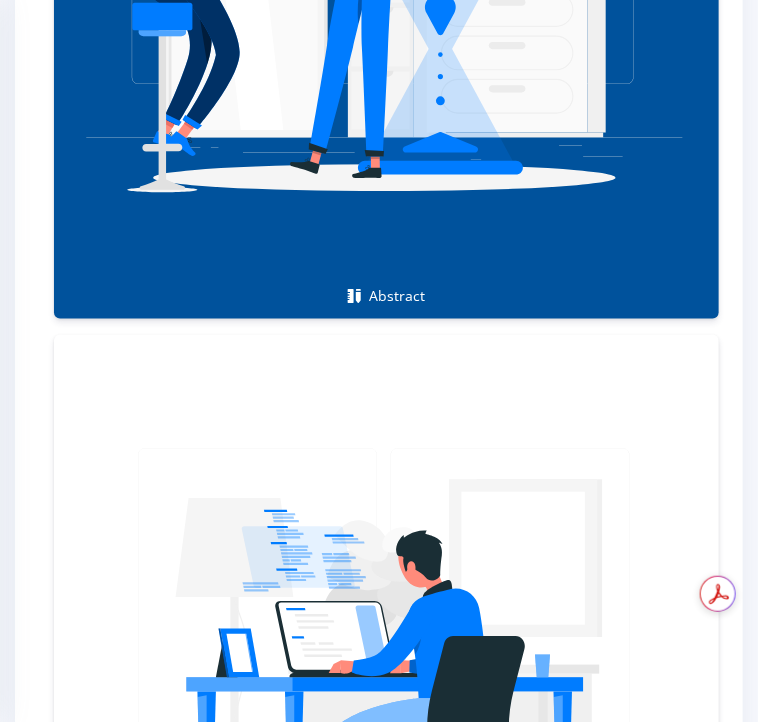 click on "The nebulizer was able to power on without relying on electric full time as it could also operate with a battery. It therefore, functions for a few hours without needing to be plugged in. With that being said, the neubaliser can work with batteries and also with electricity." at bounding box center (379, 3092) 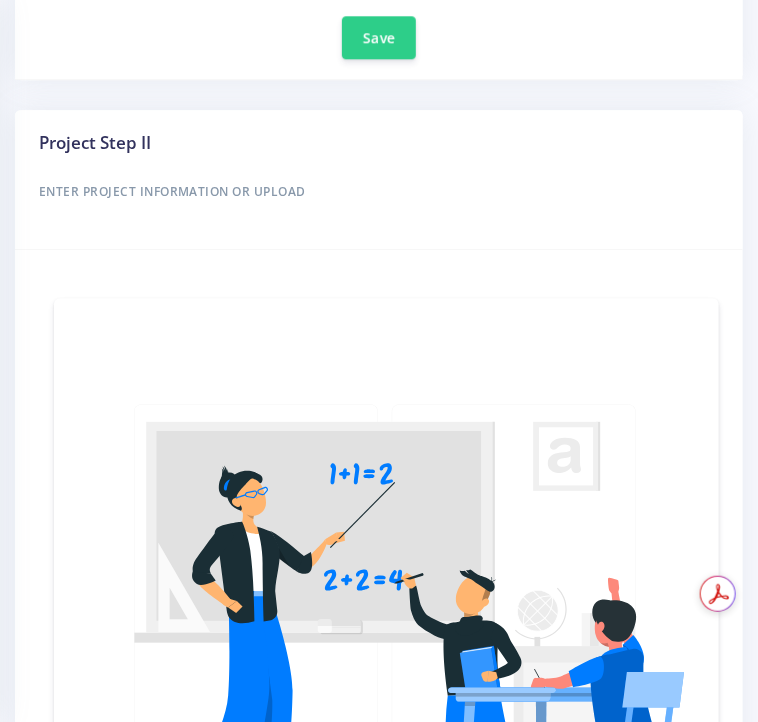 scroll, scrollTop: 1245, scrollLeft: 0, axis: vertical 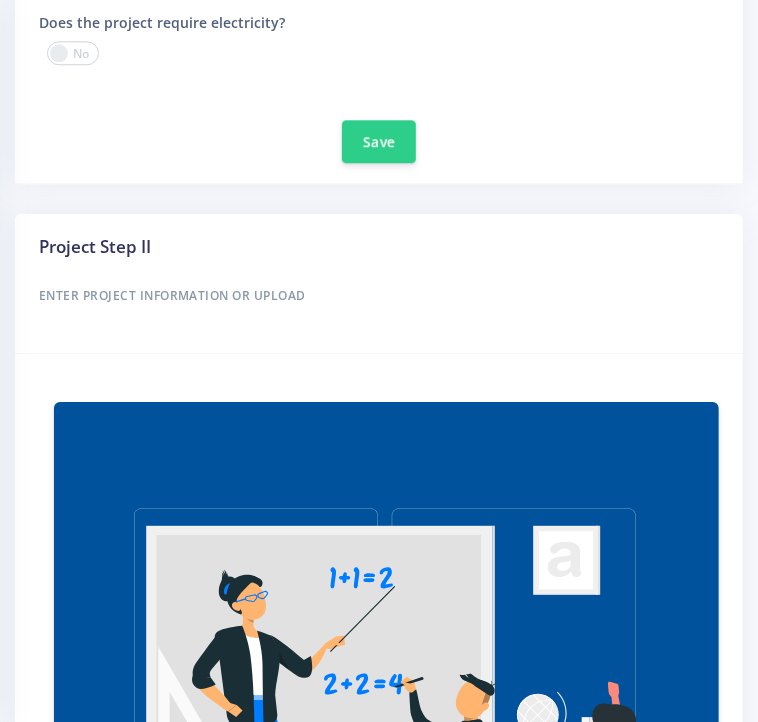 click on "Report" at bounding box center (386, 2129) 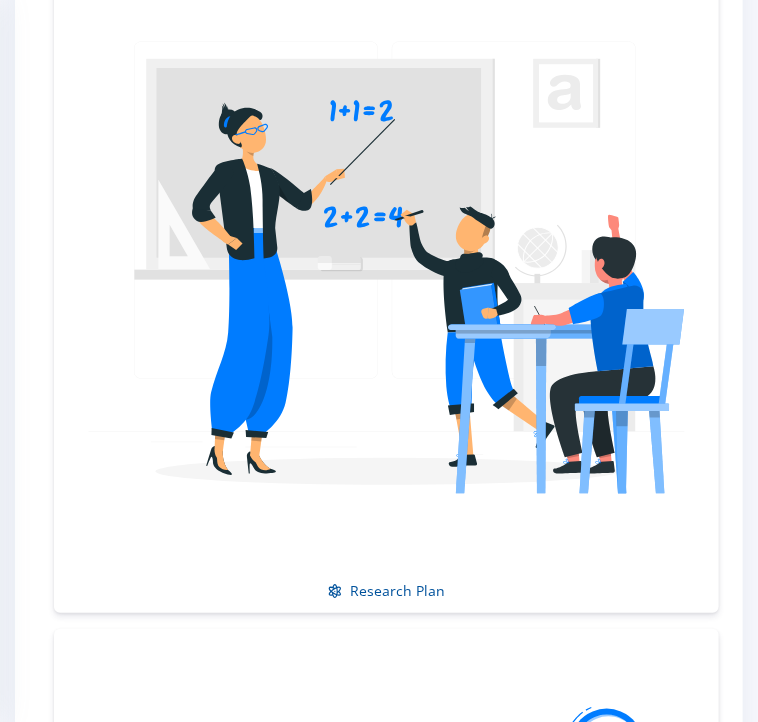 scroll, scrollTop: 1769, scrollLeft: 0, axis: vertical 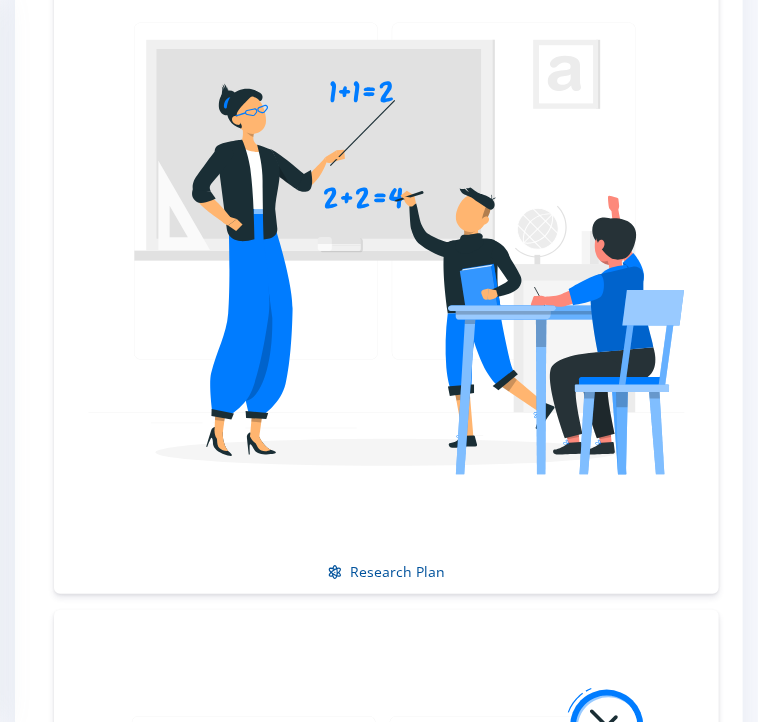 click on "Select File" at bounding box center [379, 2987] 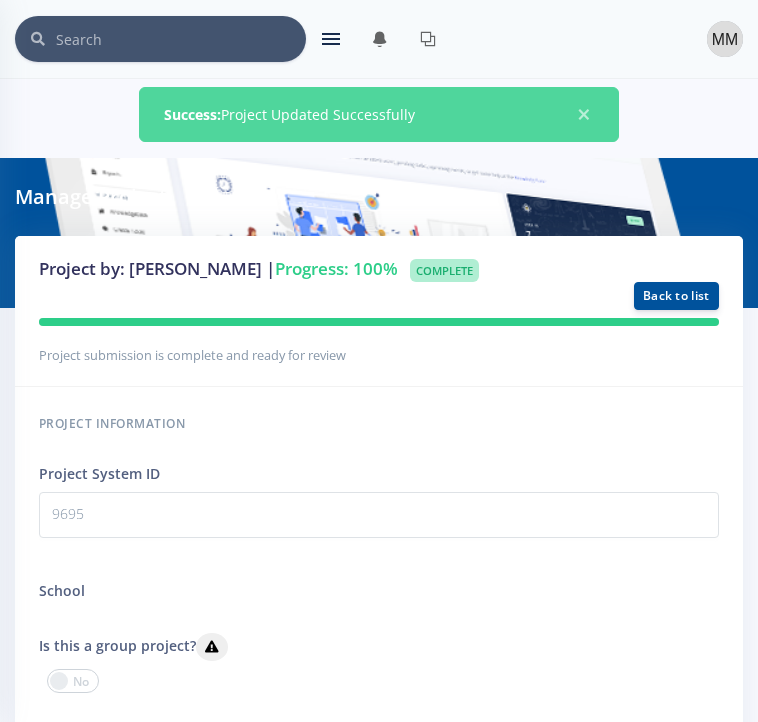 scroll, scrollTop: 0, scrollLeft: 0, axis: both 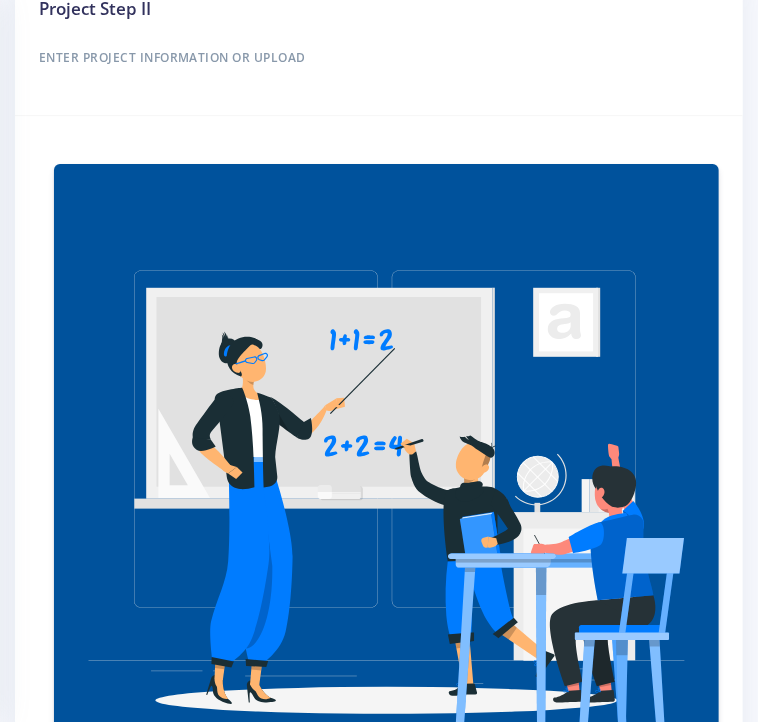 click at bounding box center [386, 1880] 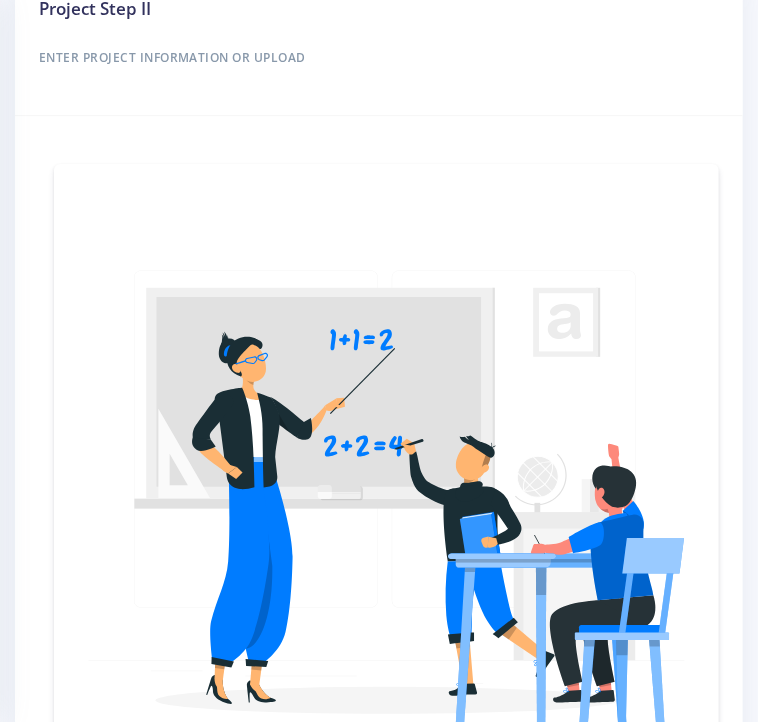 click at bounding box center [386, 492] 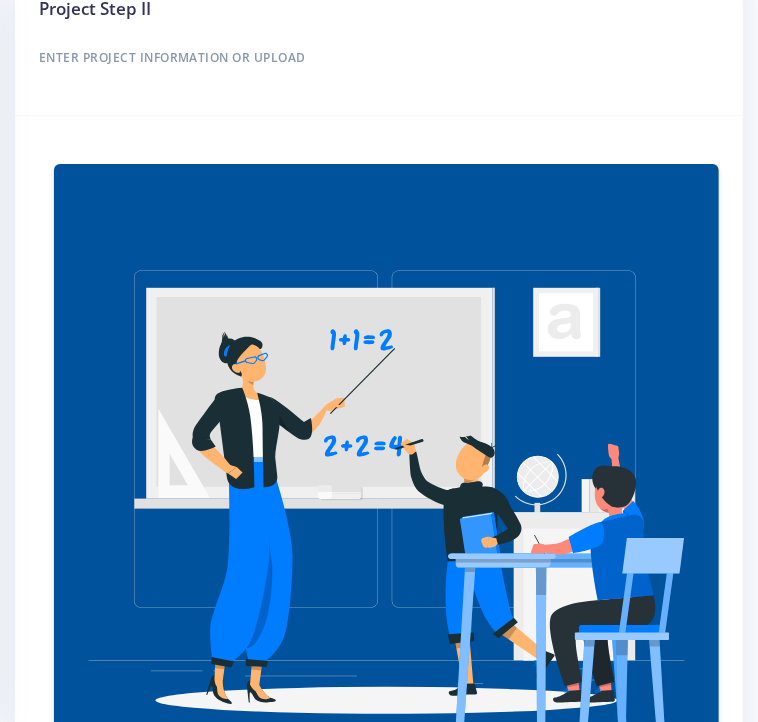 click on "Select File" at bounding box center [379, 3331] 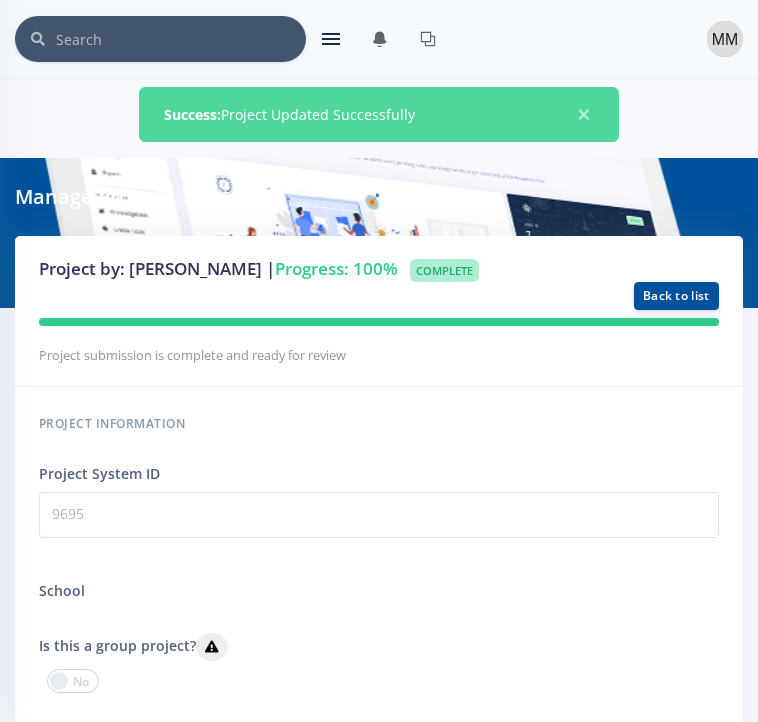 scroll, scrollTop: 0, scrollLeft: 0, axis: both 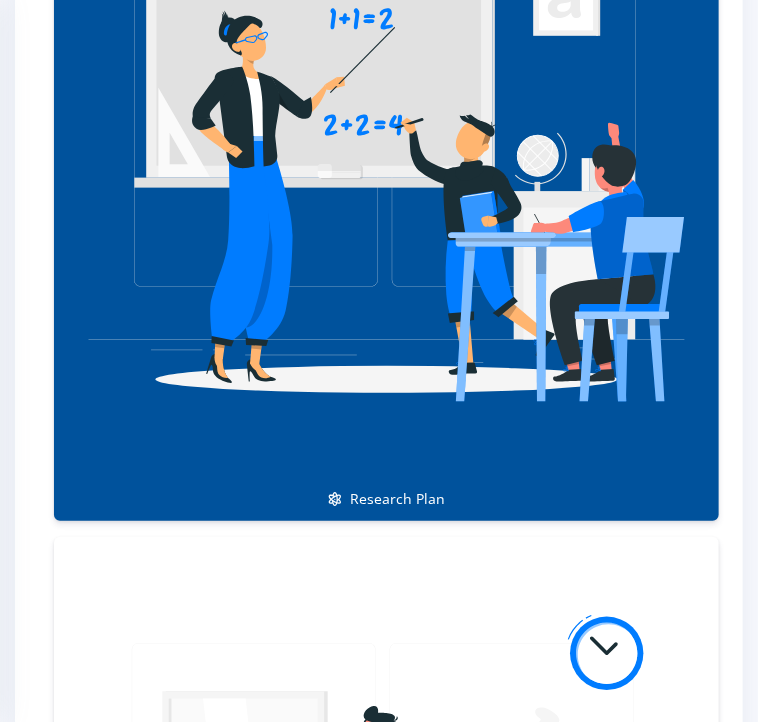 click on "Save Research Plan" at bounding box center (378, 3077) 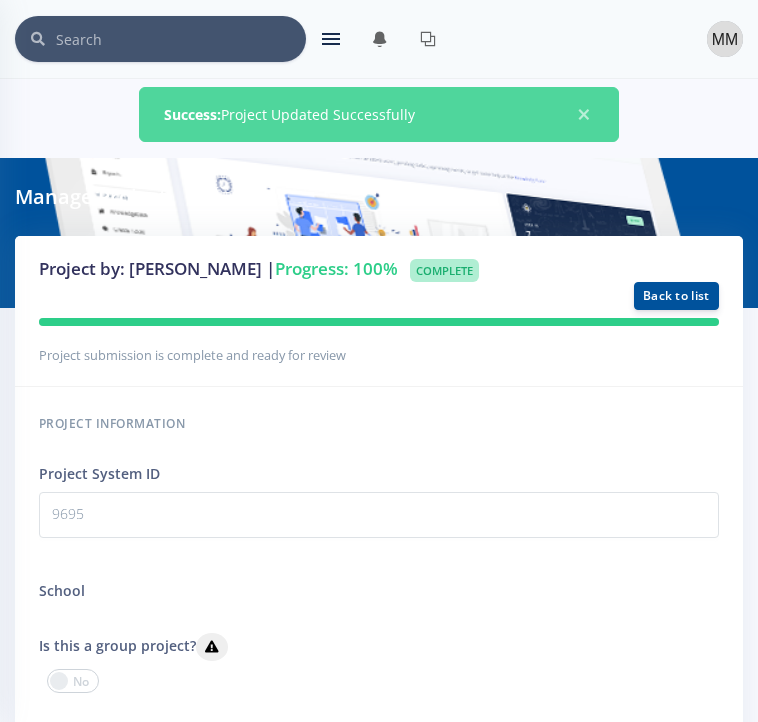 scroll, scrollTop: 0, scrollLeft: 0, axis: both 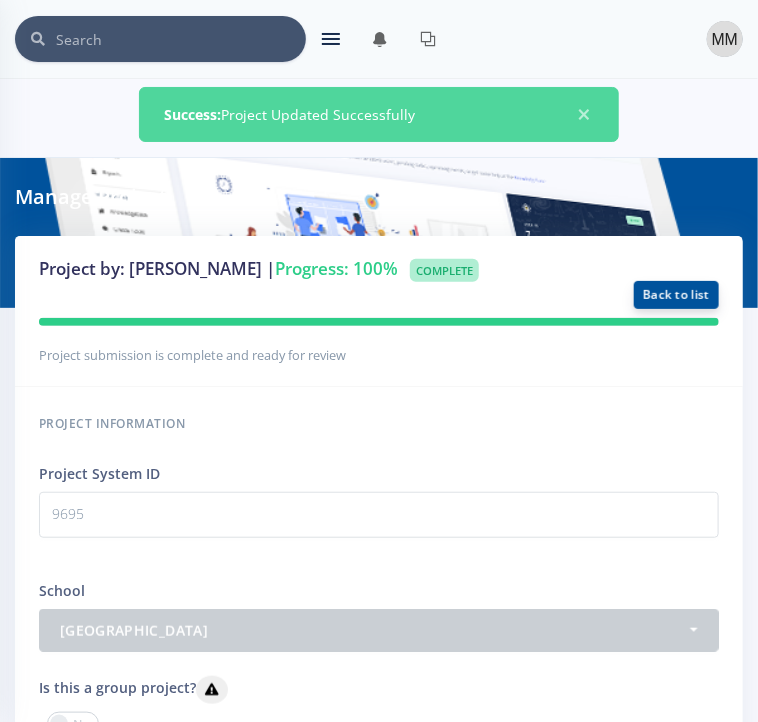 click on "Back to list" at bounding box center [676, 295] 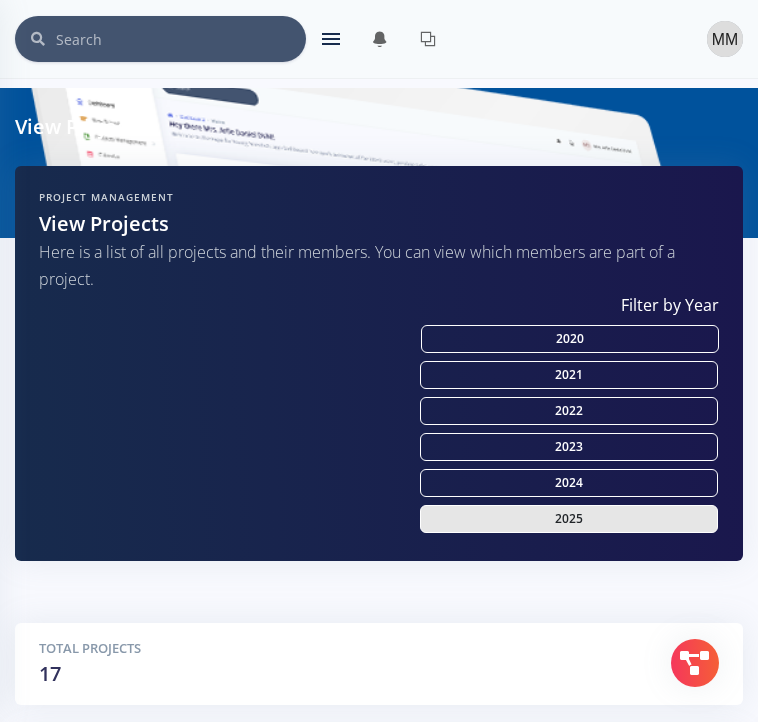 scroll, scrollTop: 0, scrollLeft: 0, axis: both 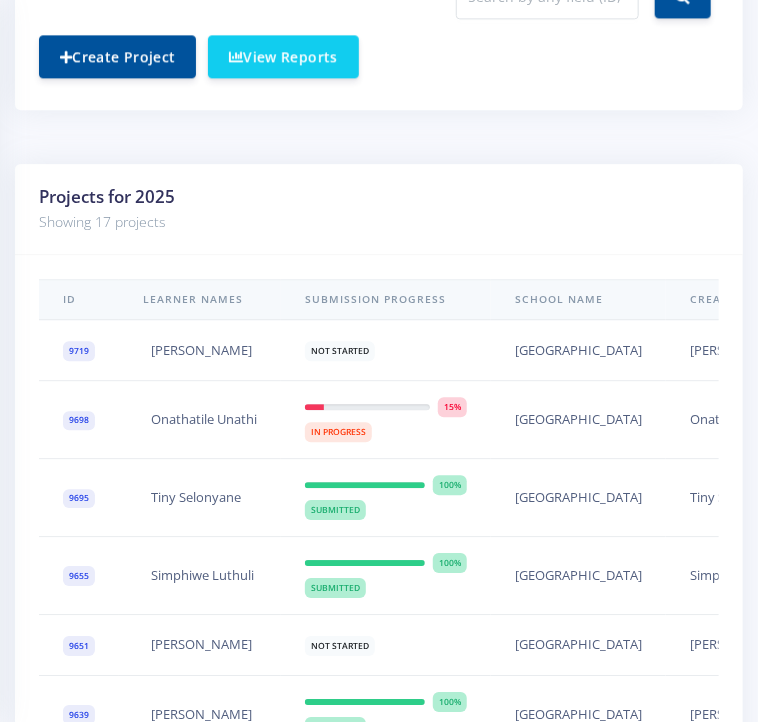click on "[GEOGRAPHIC_DATA]" at bounding box center (578, 870) 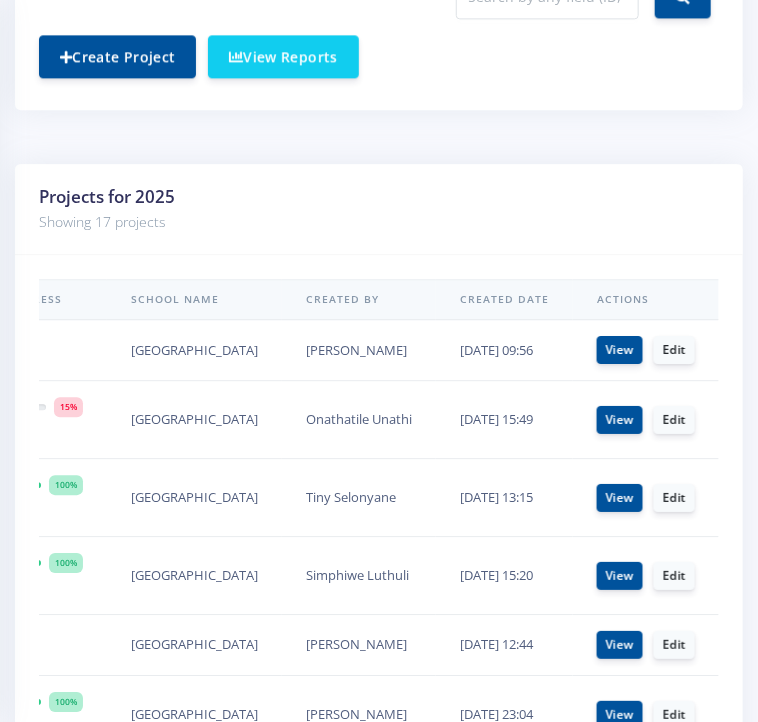 scroll, scrollTop: 0, scrollLeft: 465, axis: horizontal 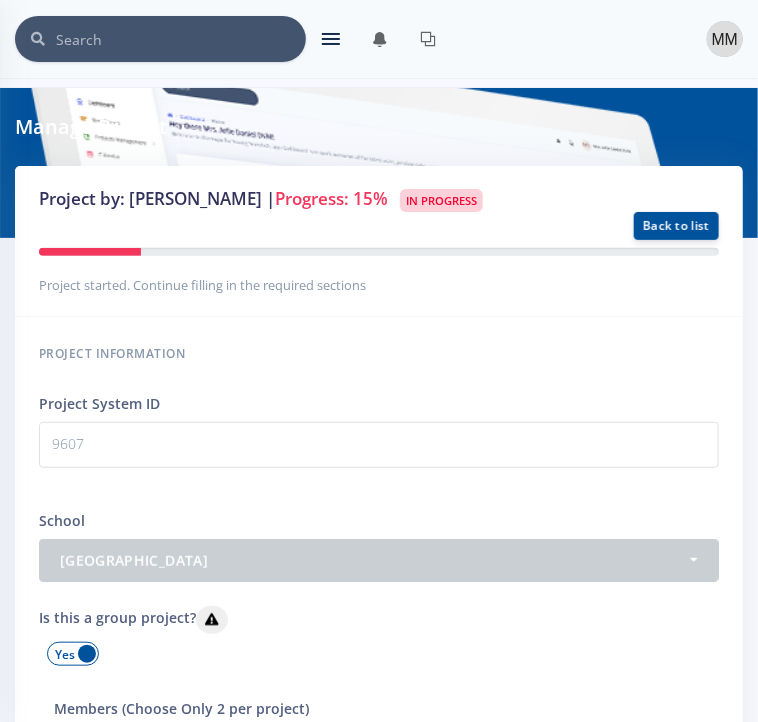 click on "Members (Choose Only 2 per
project)
-
Mbalenhle Jessica Lunyawo
Edwin Muchibwa
Valancia Ntele Kitwa" at bounding box center [379, 745] 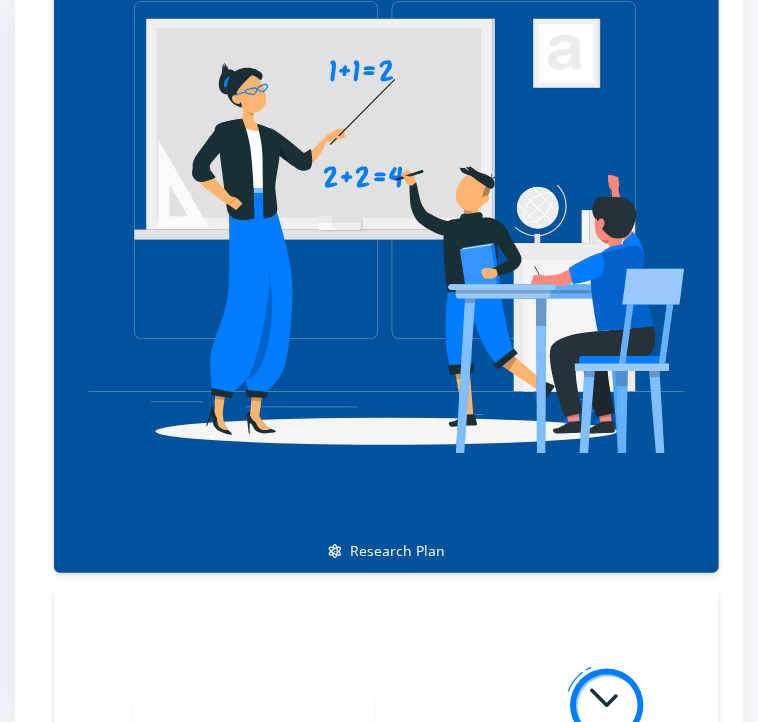scroll, scrollTop: 1877, scrollLeft: 0, axis: vertical 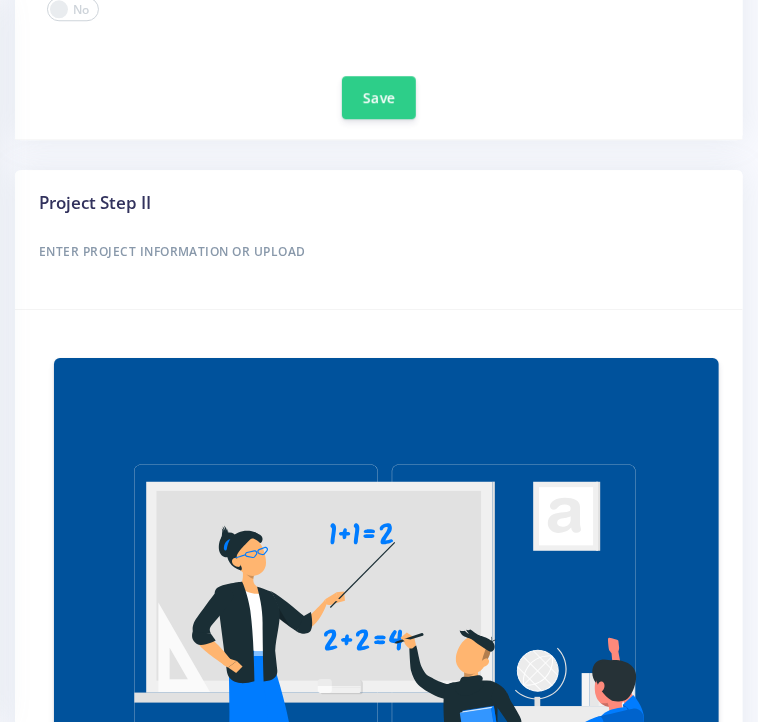 click at bounding box center [386, 2074] 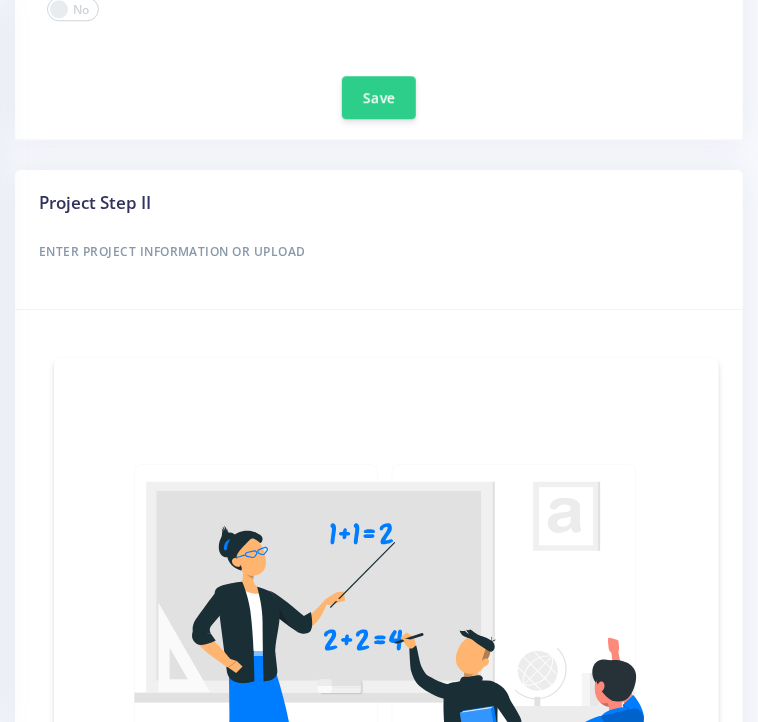 click at bounding box center (386, 1380) 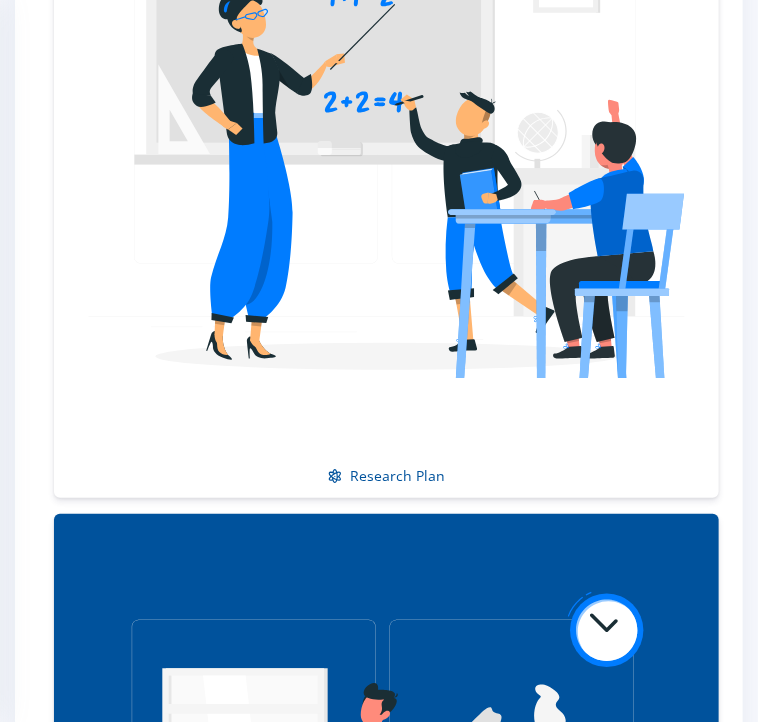 scroll, scrollTop: 1945, scrollLeft: 0, axis: vertical 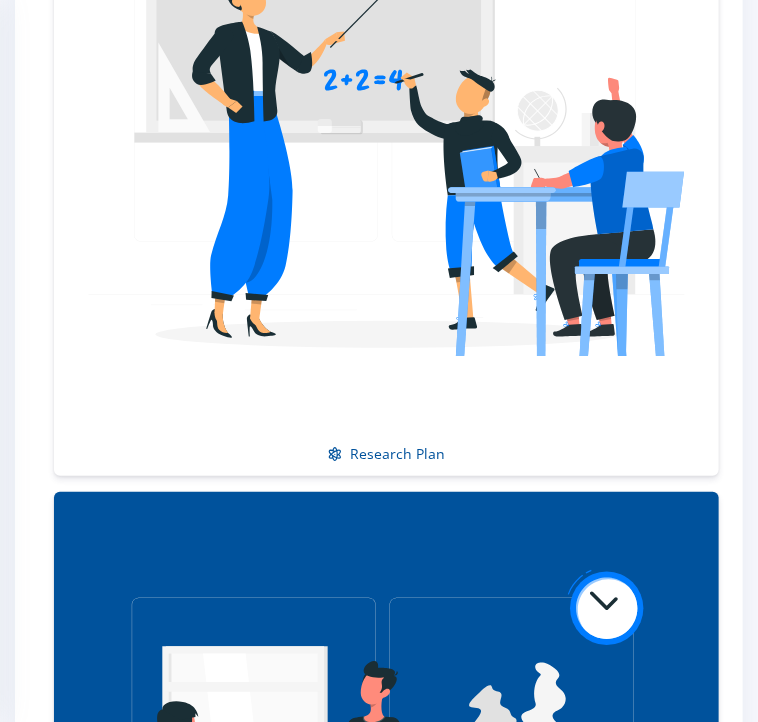 click at bounding box center [379, 3302] 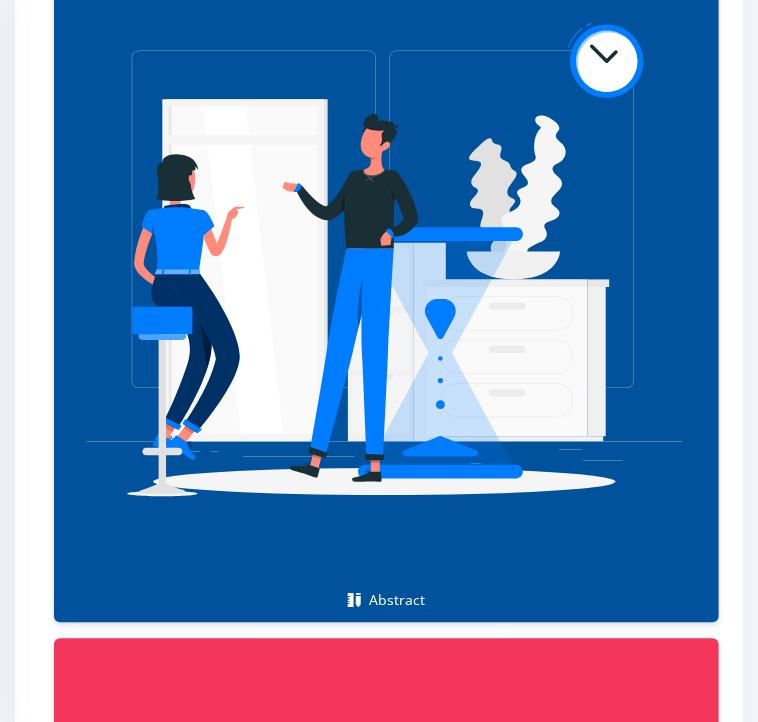 scroll, scrollTop: 2496, scrollLeft: 0, axis: vertical 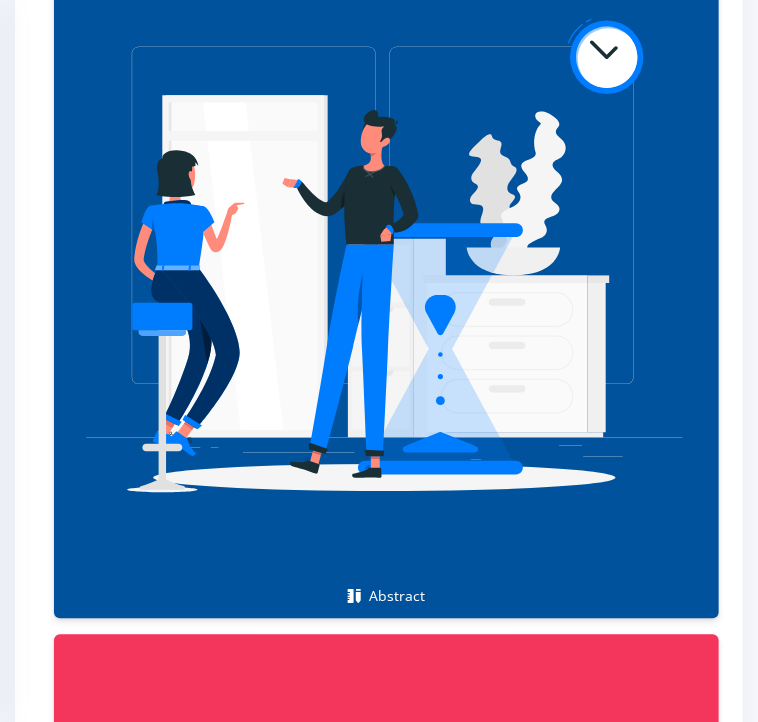 click at bounding box center [379, 3153] 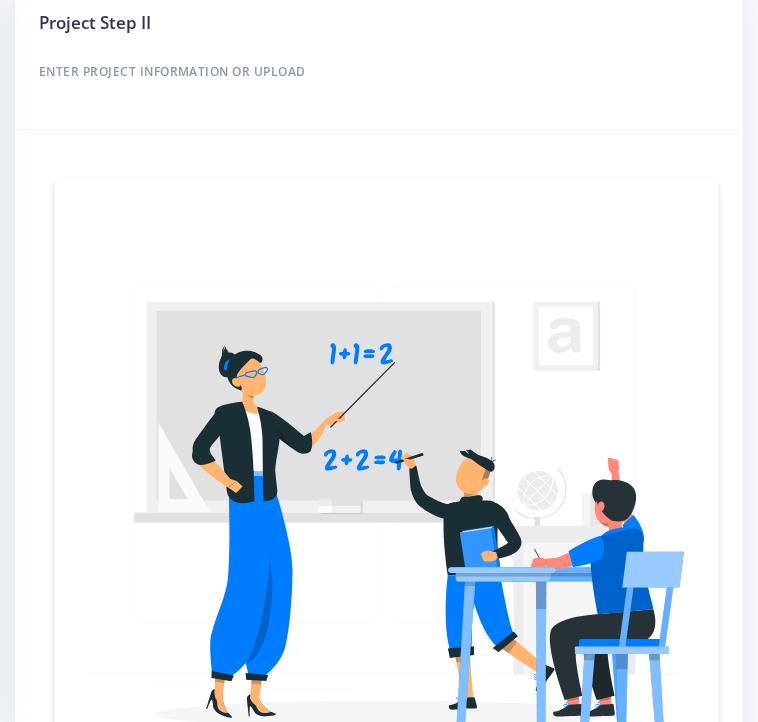 scroll, scrollTop: 1556, scrollLeft: 0, axis: vertical 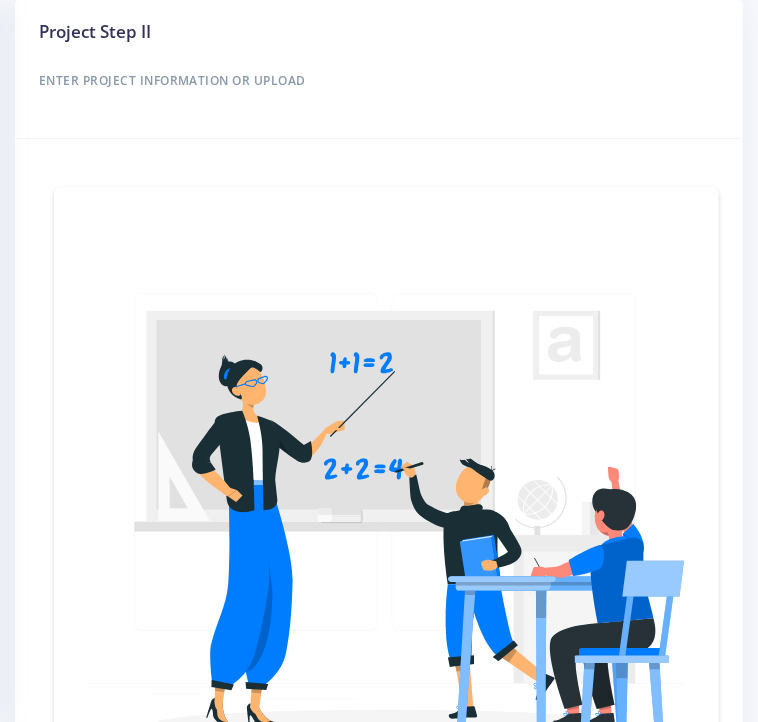 click at bounding box center (379, 3294) 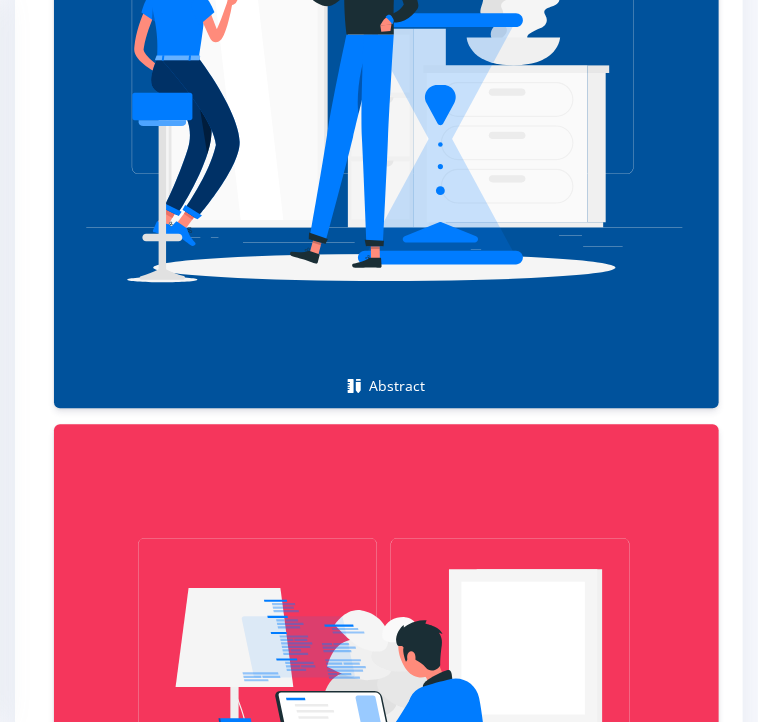 scroll, scrollTop: 2715, scrollLeft: 0, axis: vertical 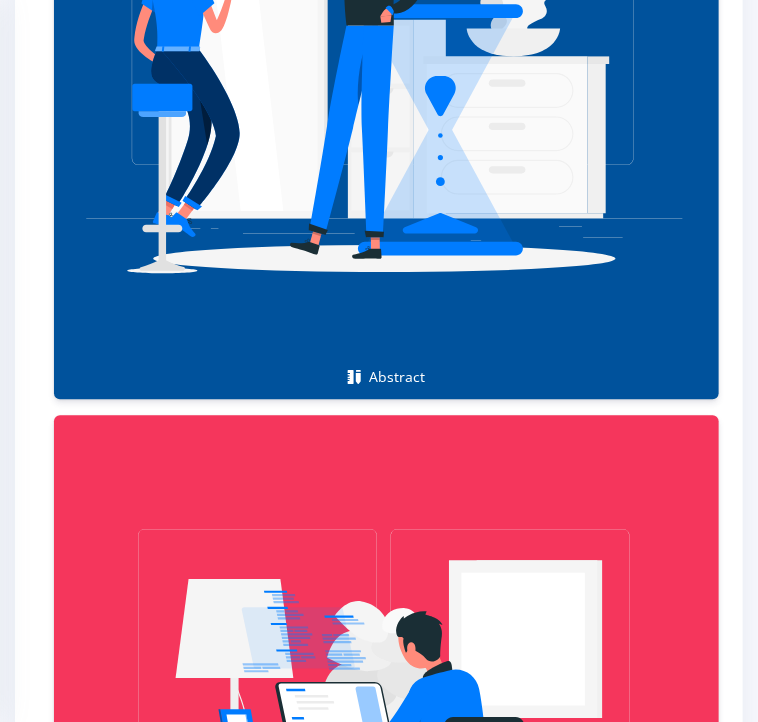 click on "Save Abstract" at bounding box center [379, 3175] 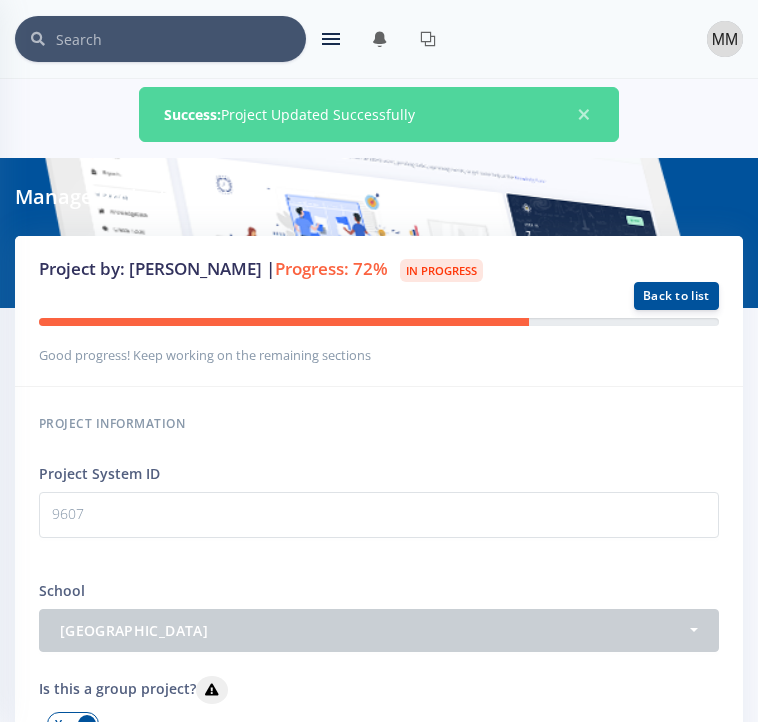 scroll, scrollTop: 0, scrollLeft: 0, axis: both 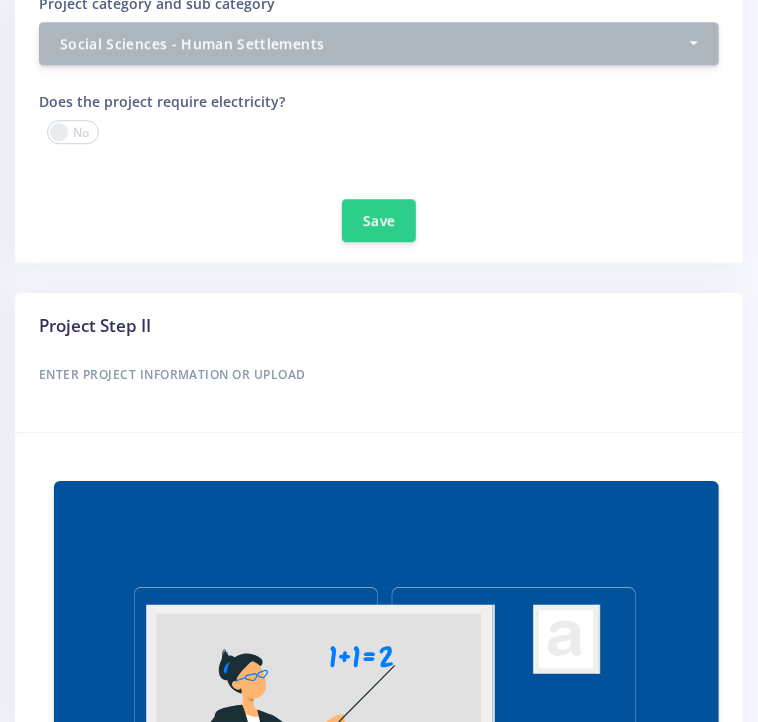 click at bounding box center [360, 2525] 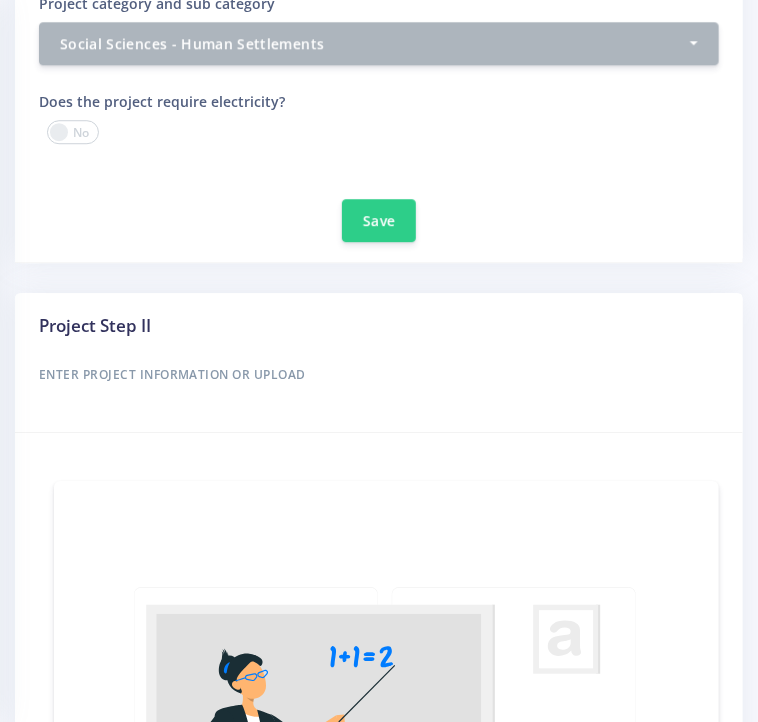 click on "Select File" at bounding box center [379, 3496] 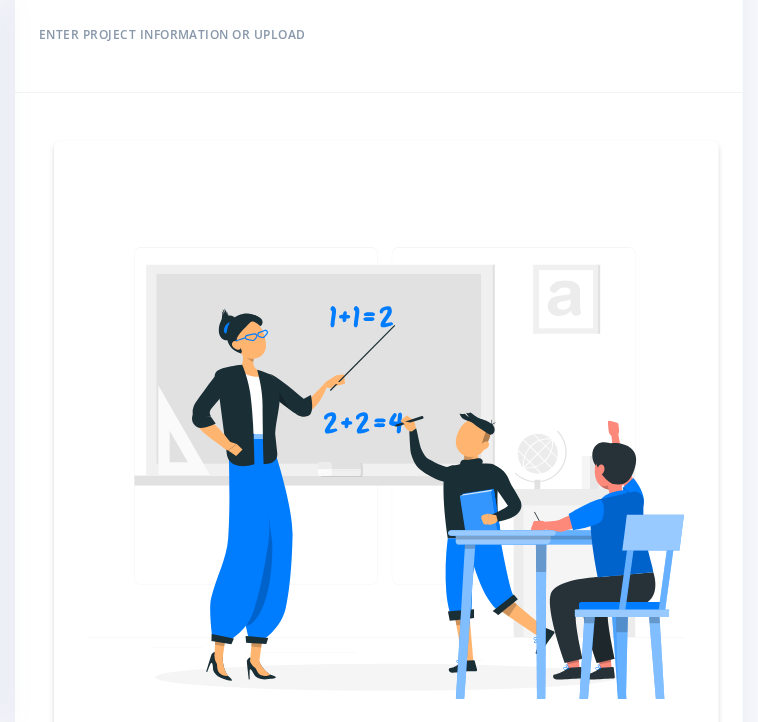 scroll, scrollTop: 1704, scrollLeft: 0, axis: vertical 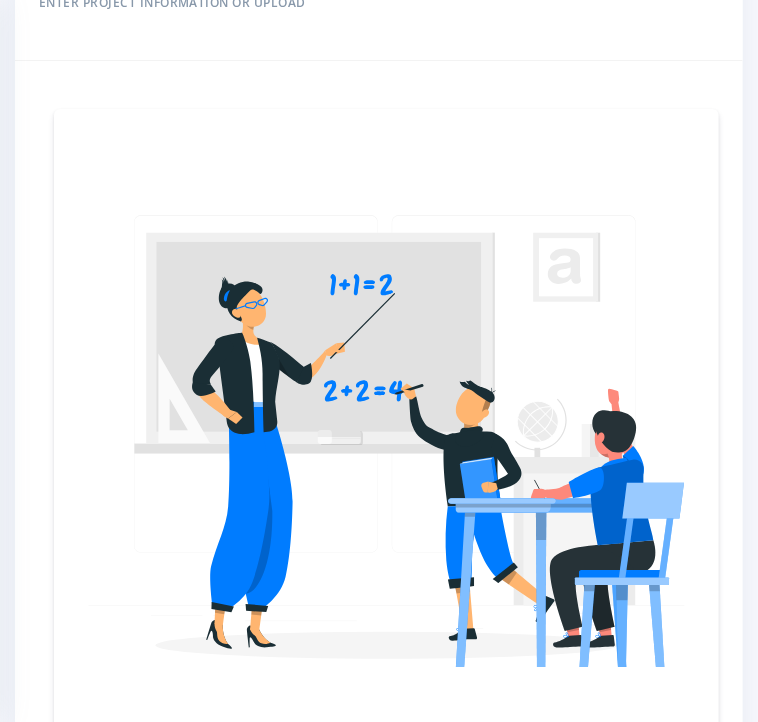 click on "Save Report" at bounding box center [379, 3306] 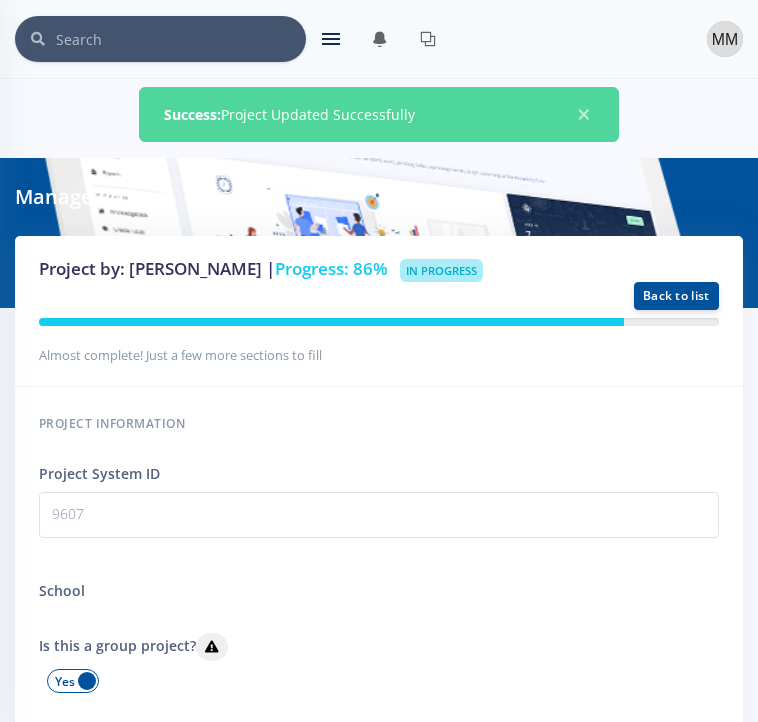 scroll, scrollTop: 0, scrollLeft: 0, axis: both 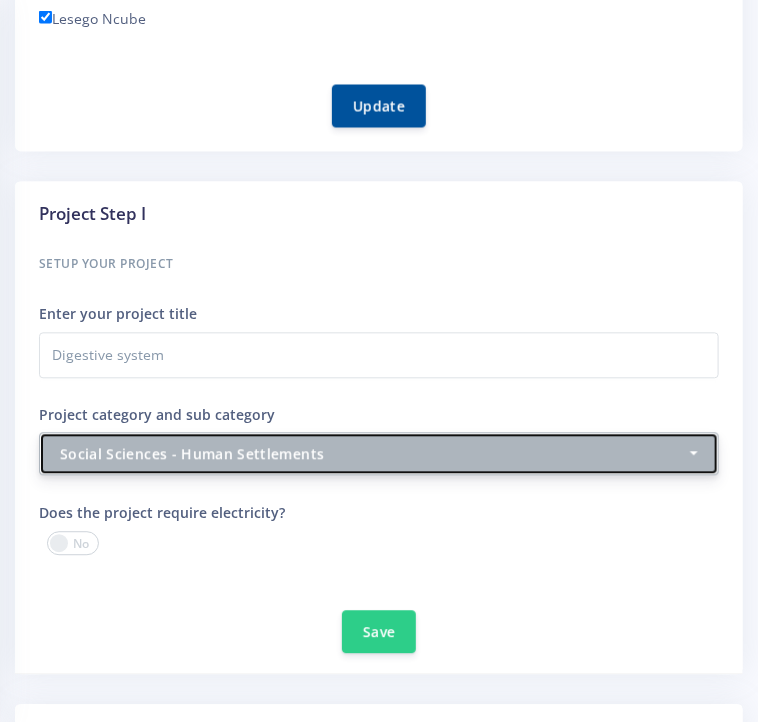 click on "Social Sciences - Human Settlements" at bounding box center (379, 454) 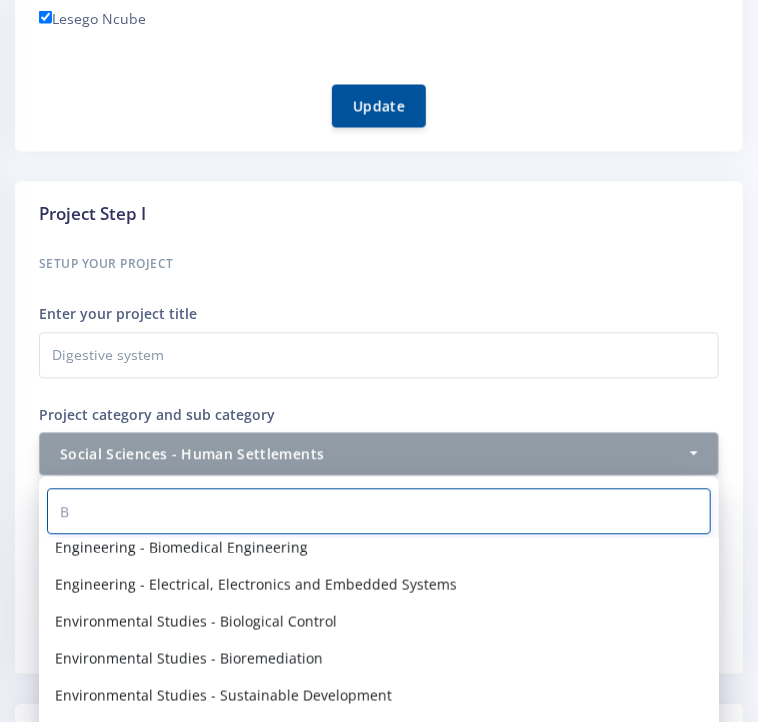 scroll, scrollTop: 0, scrollLeft: 0, axis: both 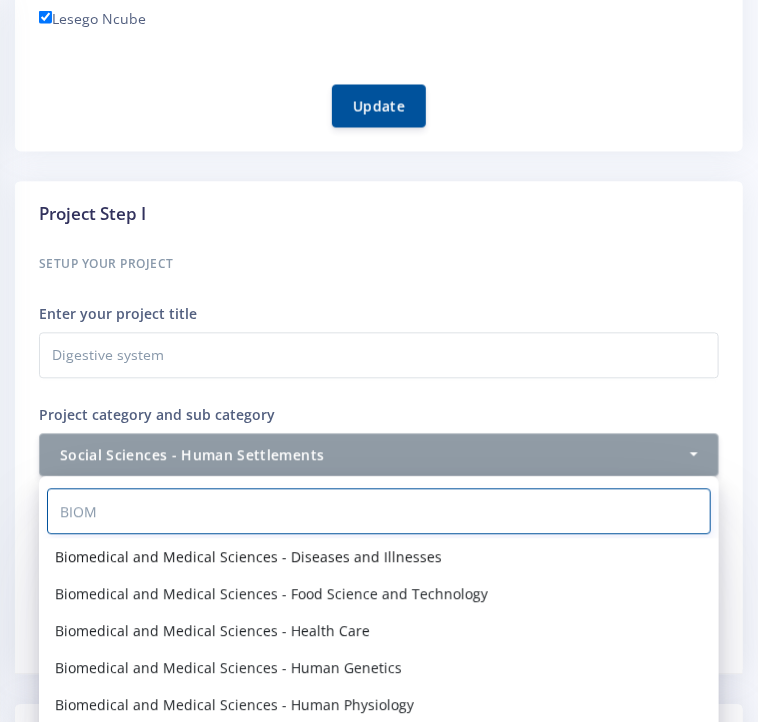 type on "BIOM" 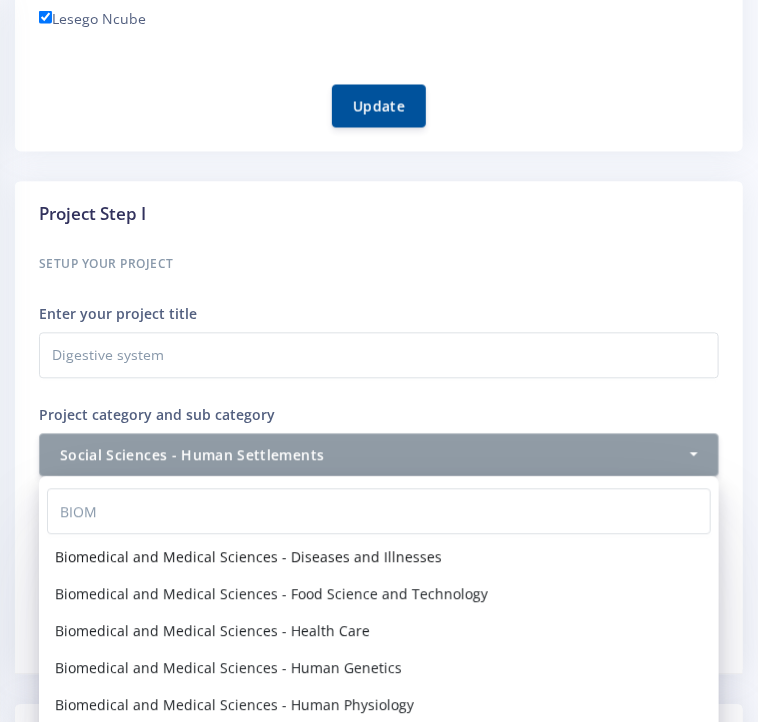 click on "Biomedical and Medical Sciences - Diseases and Illnesses" at bounding box center [248, 557] 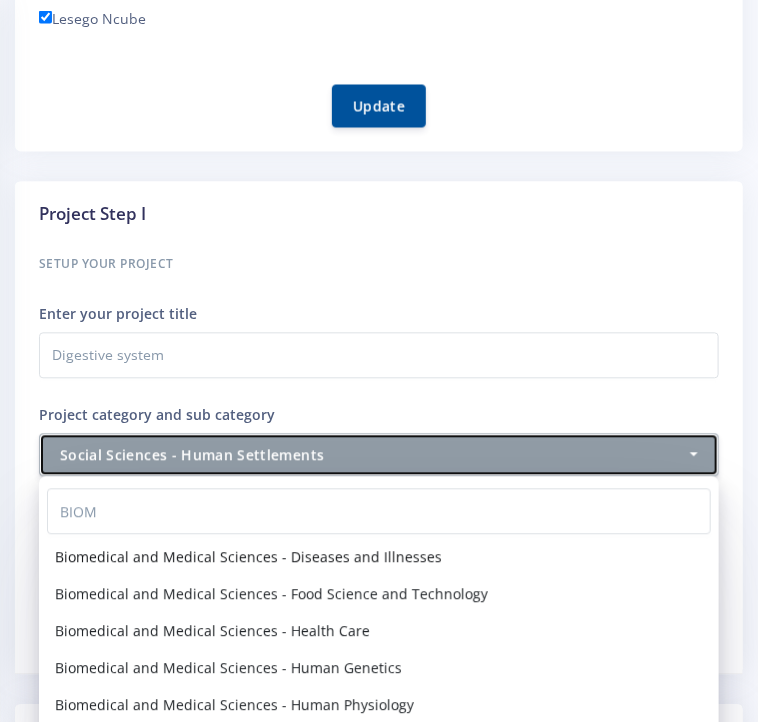 select on "11" 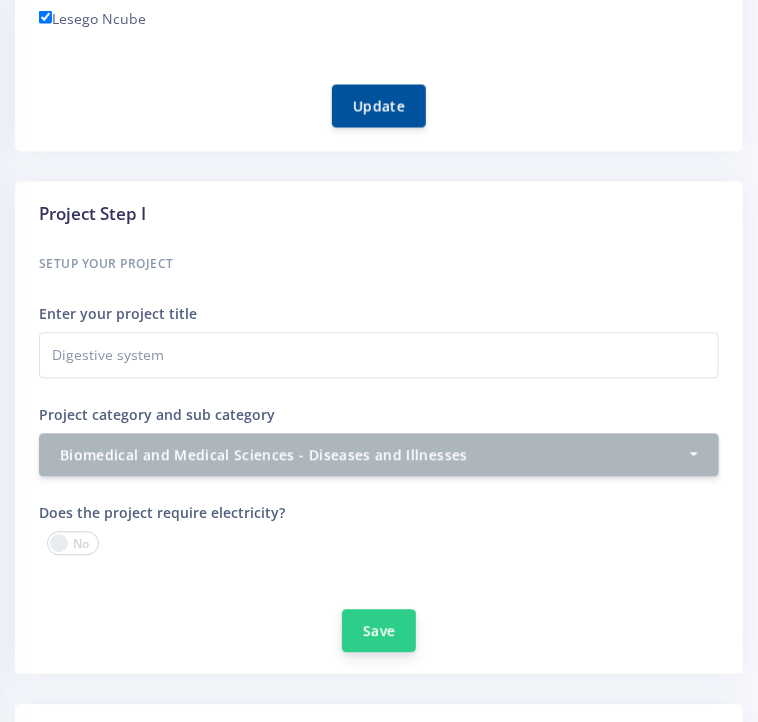click on "Save" at bounding box center [379, 631] 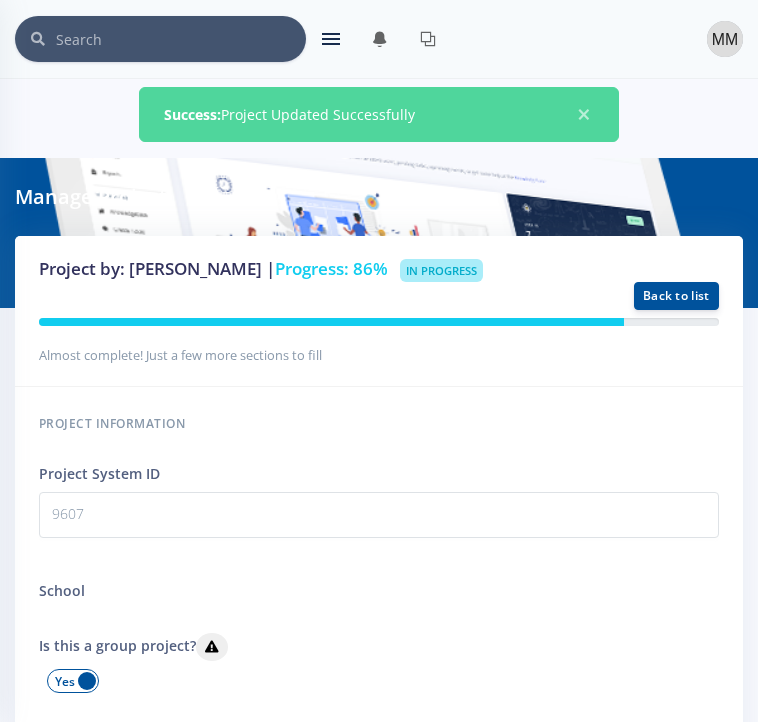 scroll, scrollTop: 0, scrollLeft: 0, axis: both 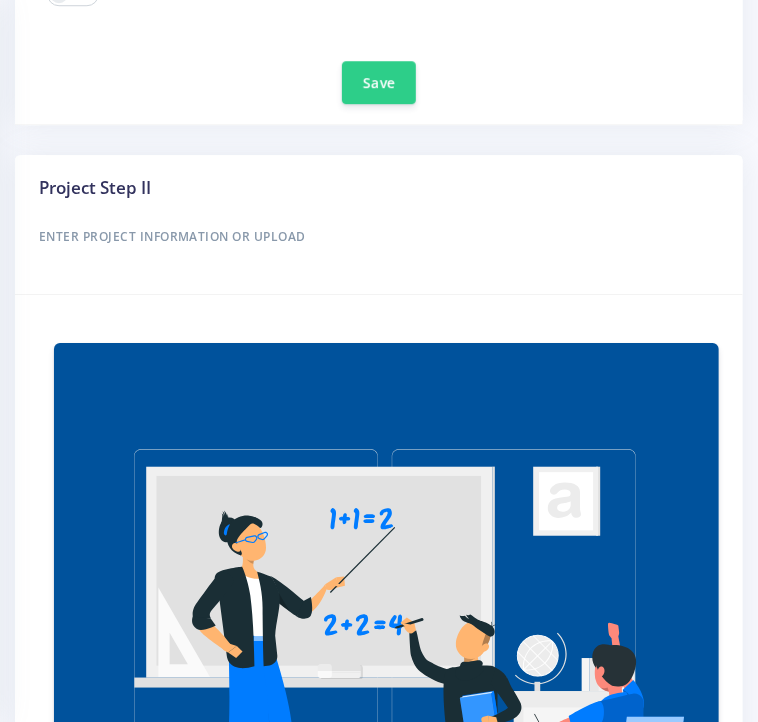 click on "Validation Forms" at bounding box center [386, 2764] 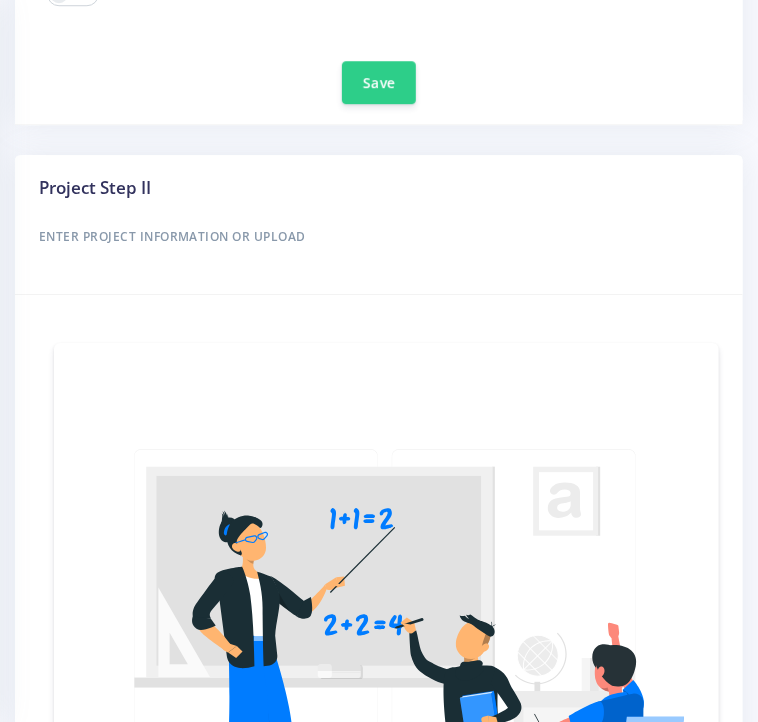click on "Plagiarism
Declaration
Form" at bounding box center [379, 3290] 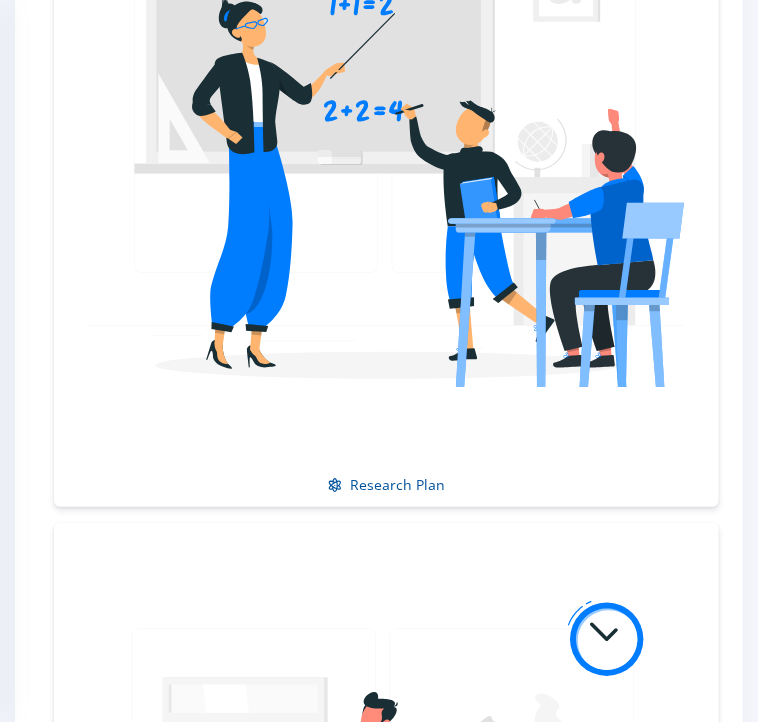 scroll, scrollTop: 1990, scrollLeft: 0, axis: vertical 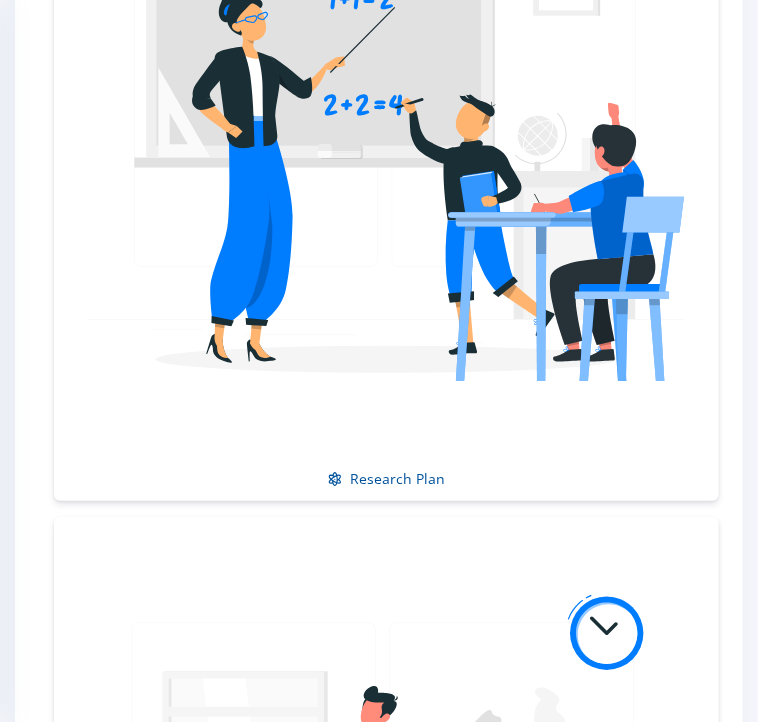 click on "I accept the
Plagiarism
Declaration terms and
conditions." at bounding box center [326, 3199] 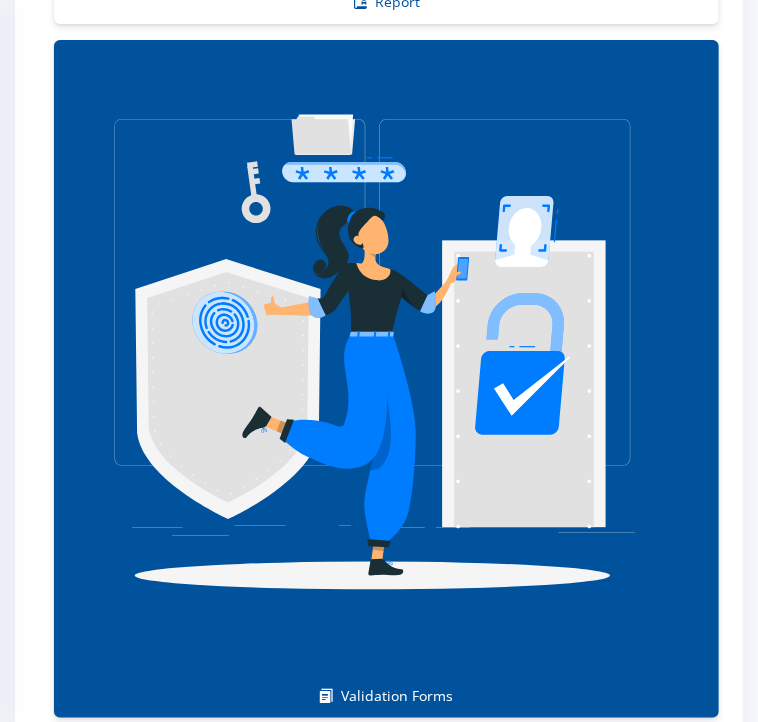 scroll, scrollTop: 3870, scrollLeft: 0, axis: vertical 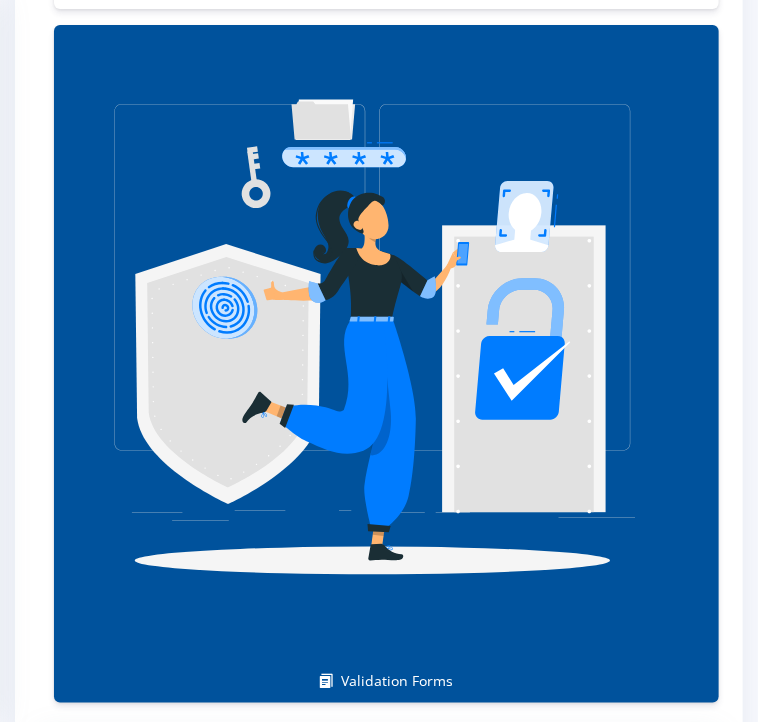 click on "I accept the
Finalist Agreement
terms and conditions." at bounding box center [313, 3195] 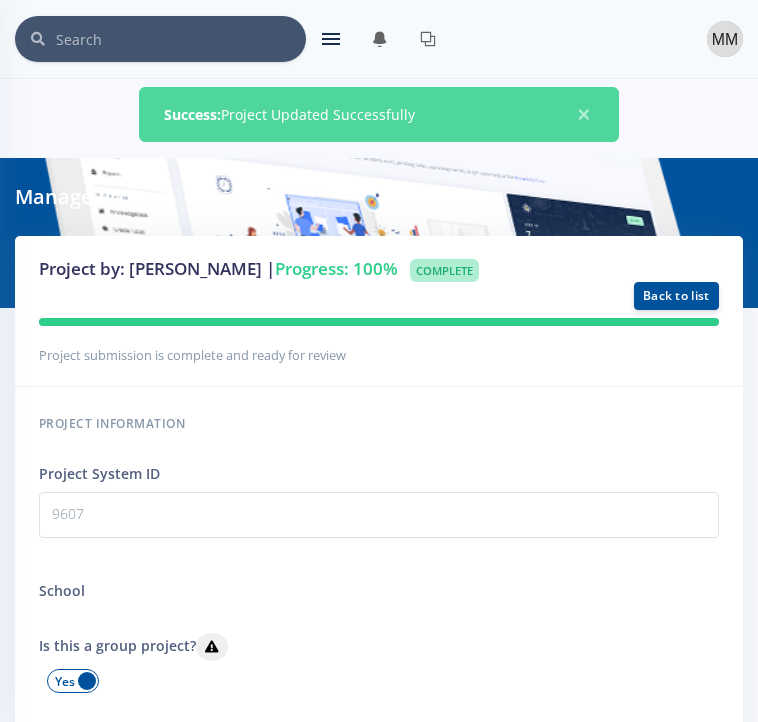 scroll, scrollTop: 0, scrollLeft: 0, axis: both 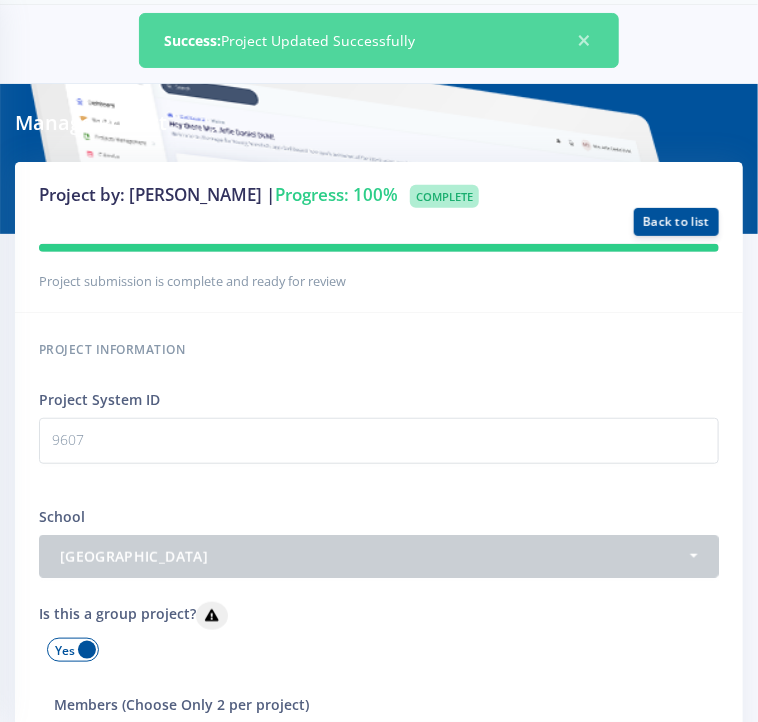 click on "Members (Choose Only 2 per
project)
-
Mbalenhle [PERSON_NAME]
[PERSON_NAME]
Valancia Ntele Kitwa" at bounding box center [379, 741] 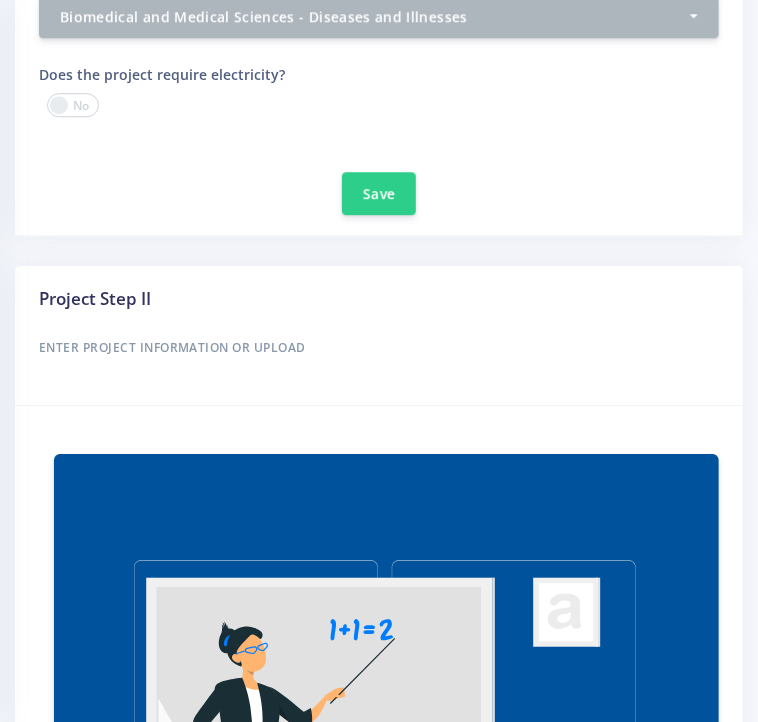 scroll, scrollTop: 1354, scrollLeft: 0, axis: vertical 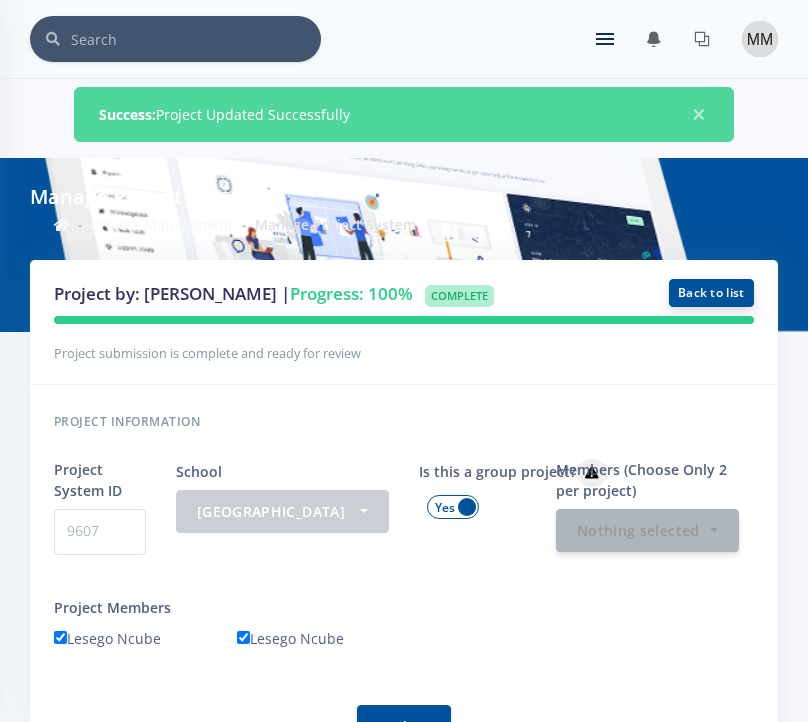 click on "Back to list" at bounding box center [711, 293] 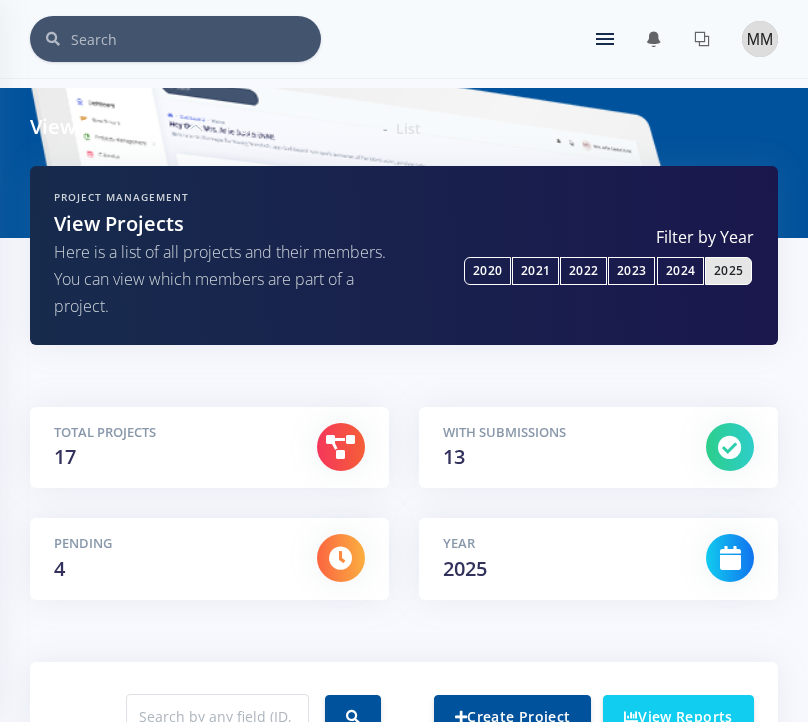 scroll, scrollTop: 0, scrollLeft: 0, axis: both 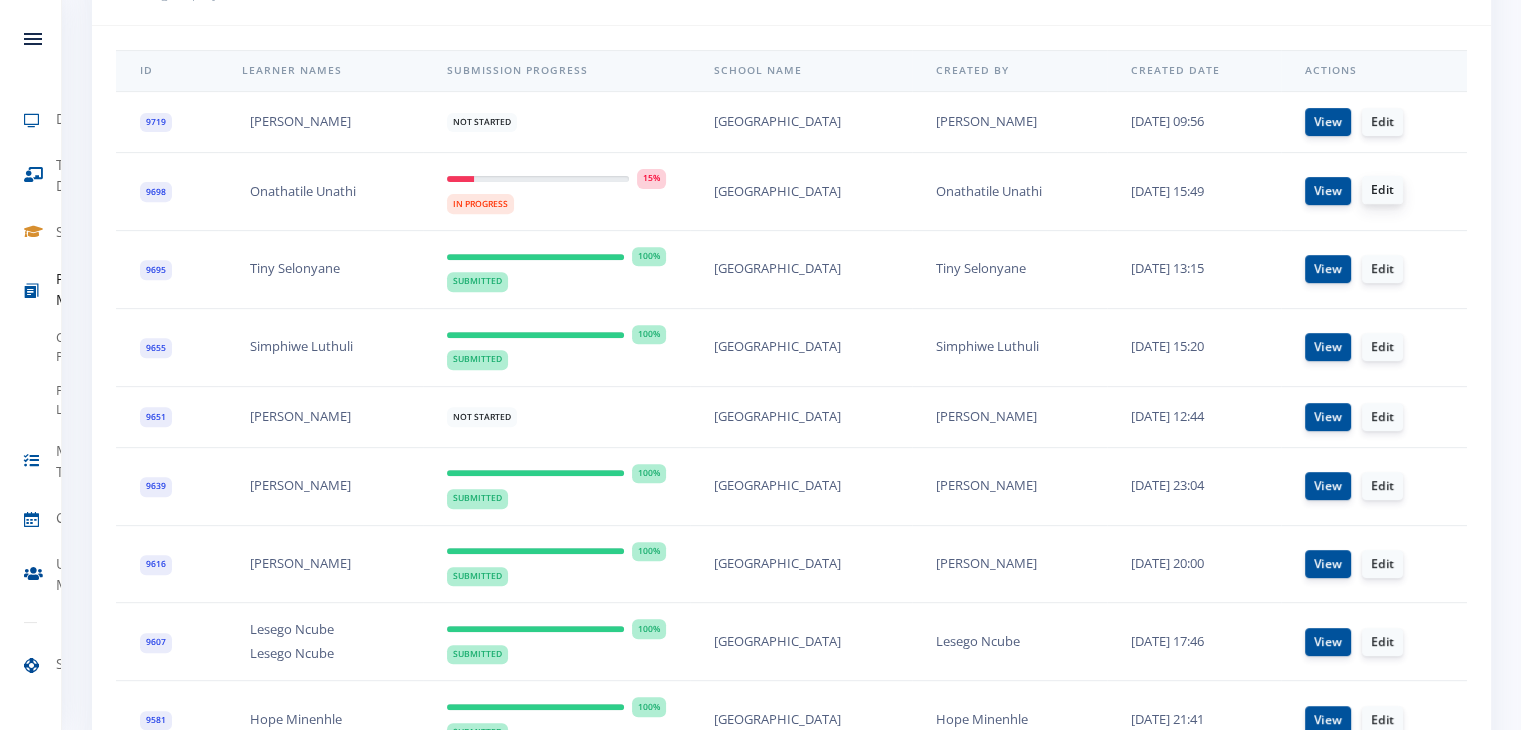 click on "Edit" at bounding box center [1382, 190] 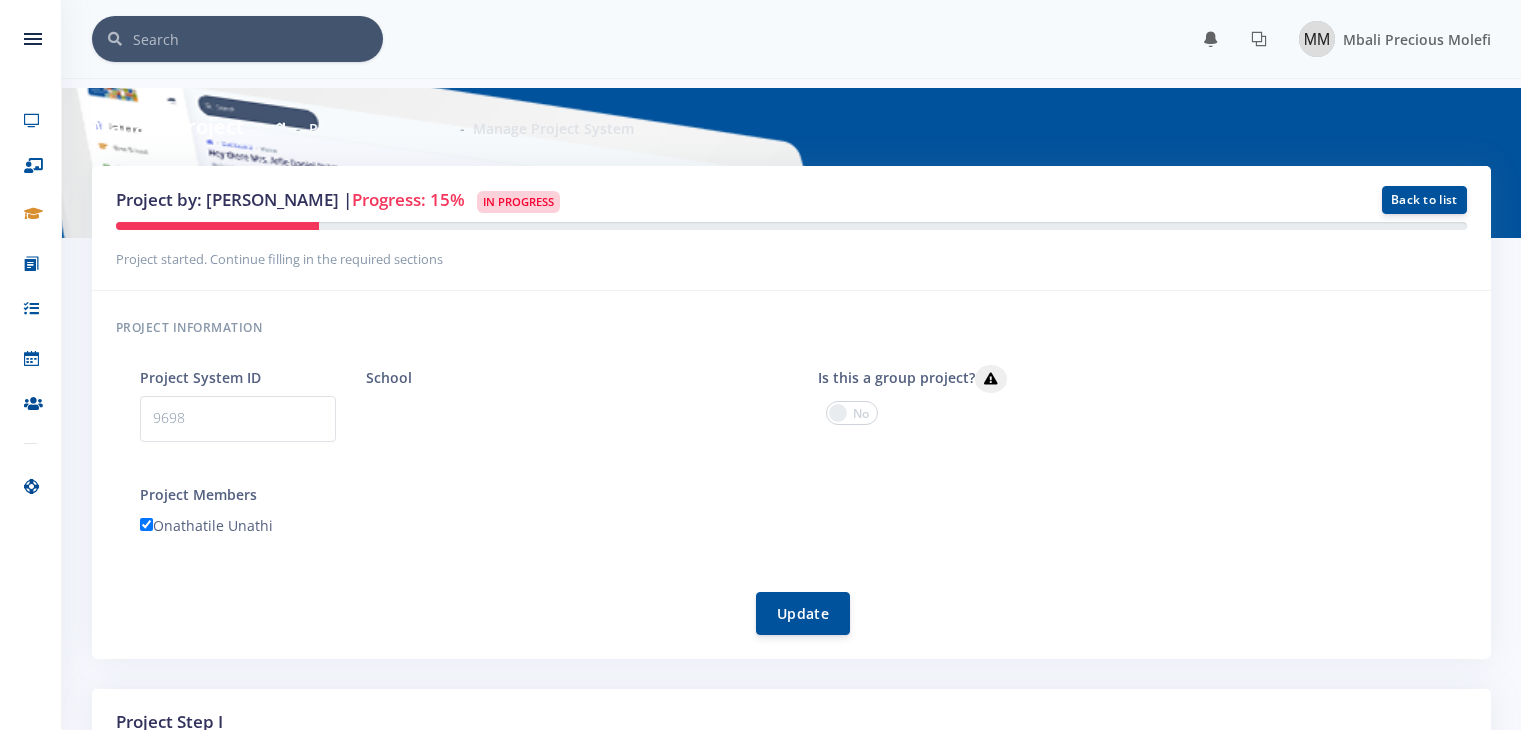 scroll, scrollTop: 0, scrollLeft: 0, axis: both 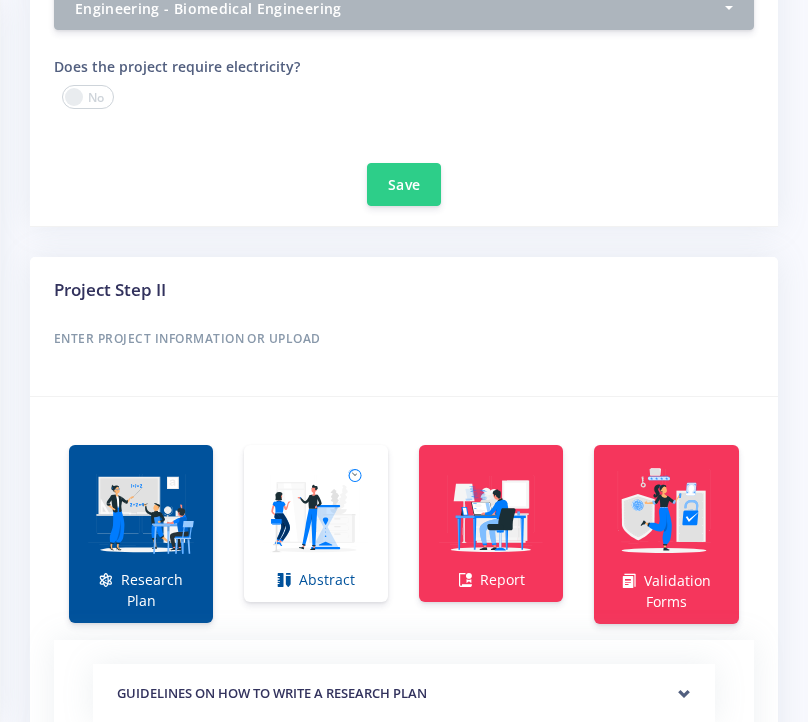 click on "Project by:
Onathatile Unathi
|
Progress: 15%
In Progress
Back to list
-" at bounding box center [404, 395] 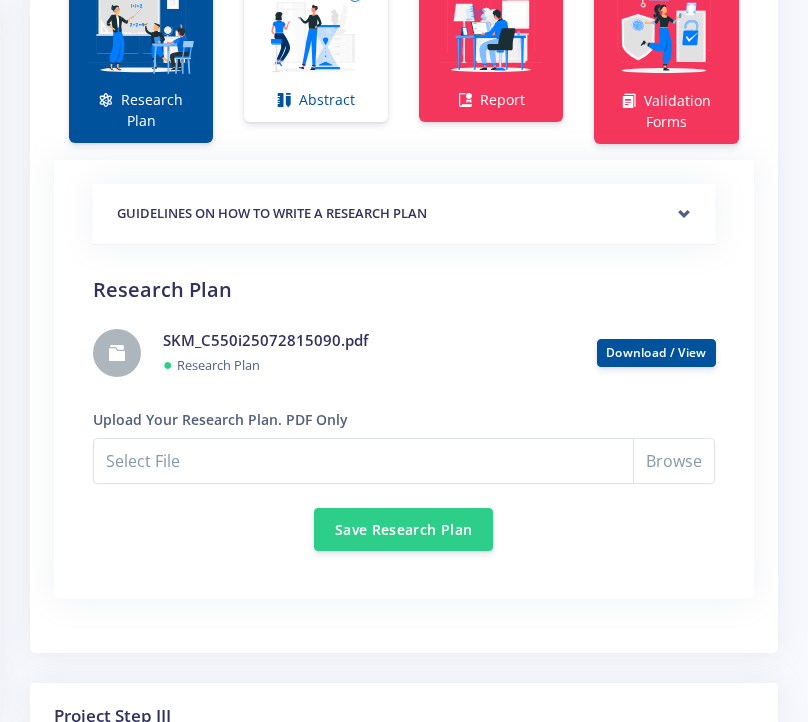scroll, scrollTop: 1551, scrollLeft: 0, axis: vertical 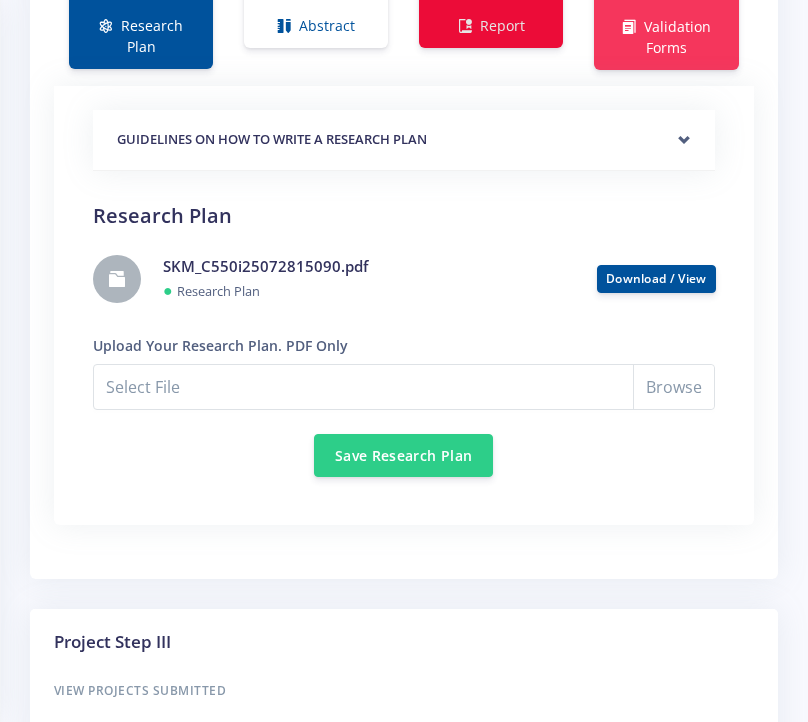 click on "Report" at bounding box center [491, -31] 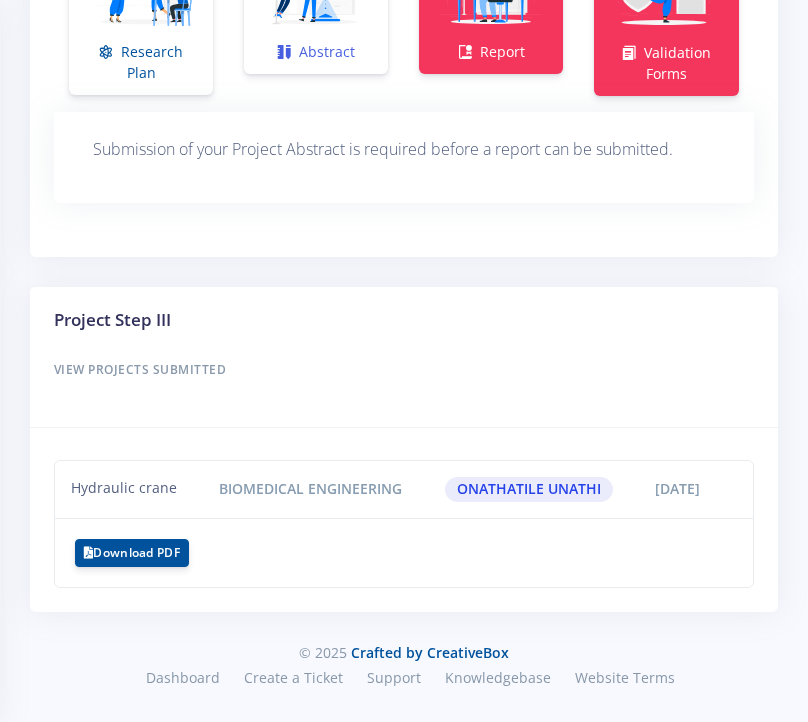 click on "Abstract" at bounding box center (316, -5) 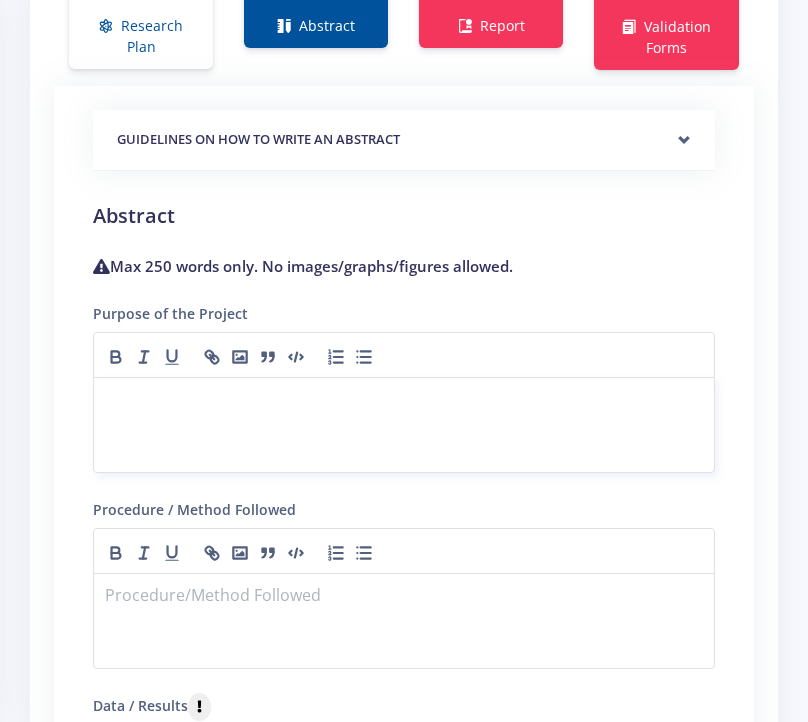 click at bounding box center (404, 401) 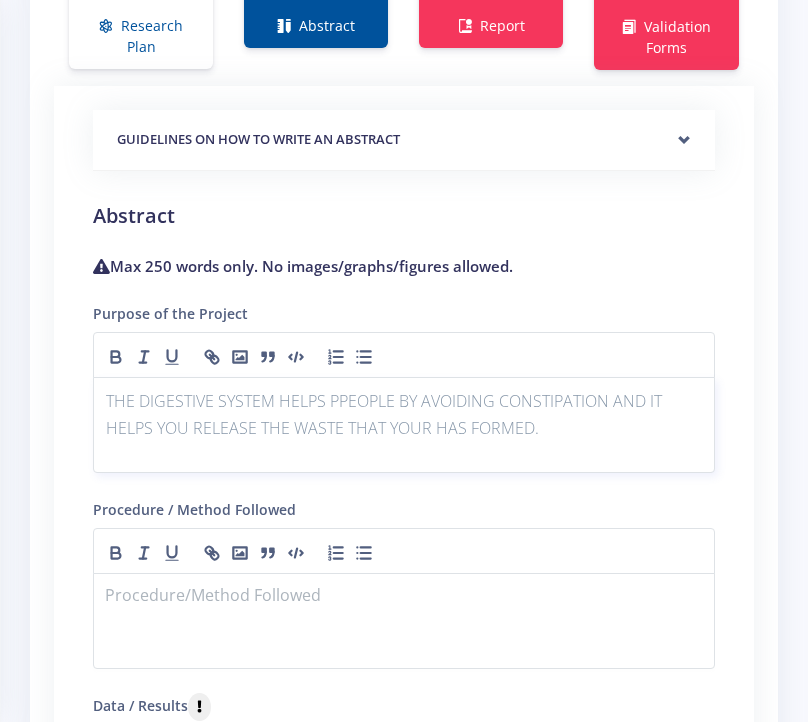 scroll, scrollTop: 0, scrollLeft: 0, axis: both 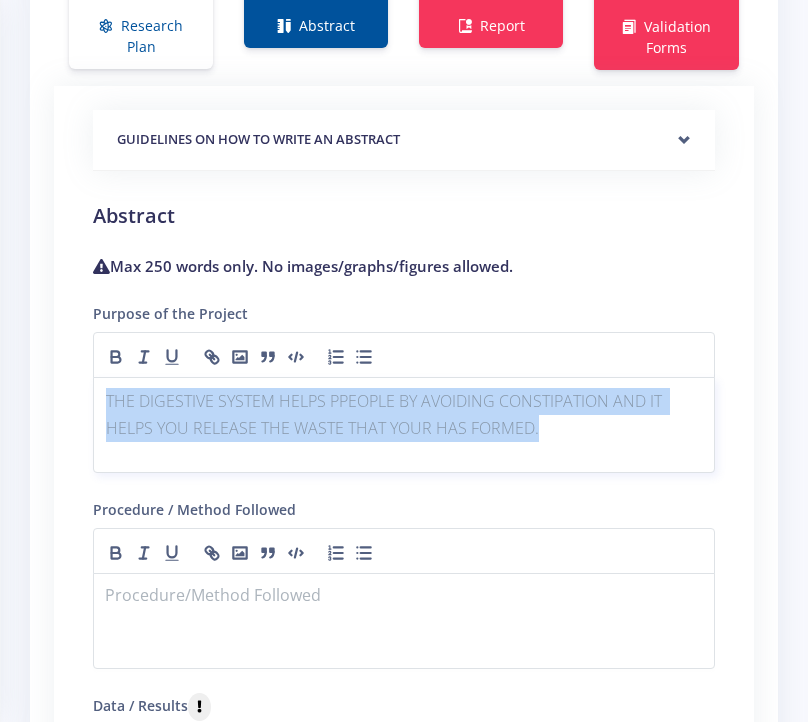 drag, startPoint x: 540, startPoint y: 461, endPoint x: 45, endPoint y: 349, distance: 507.51257 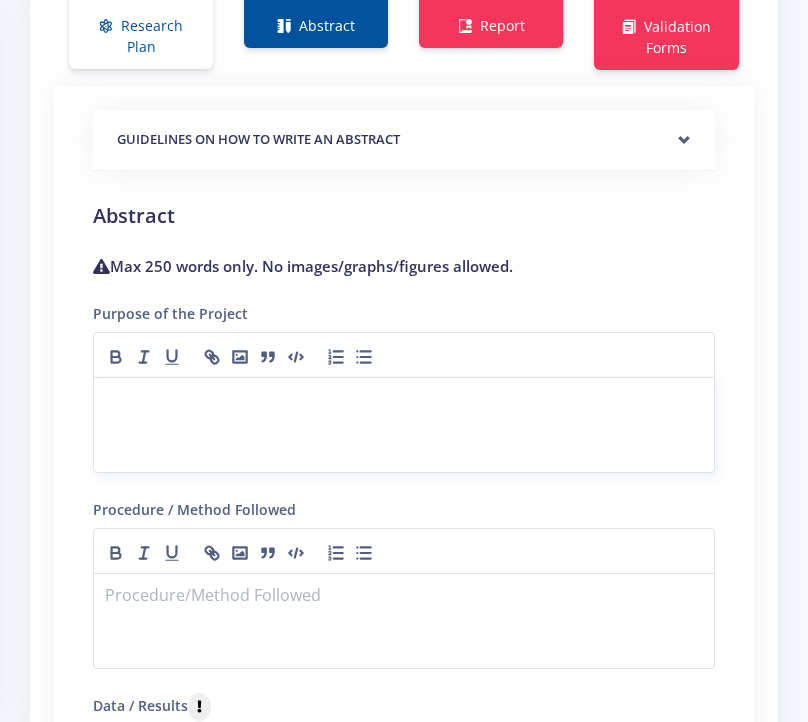 click at bounding box center [404, 425] 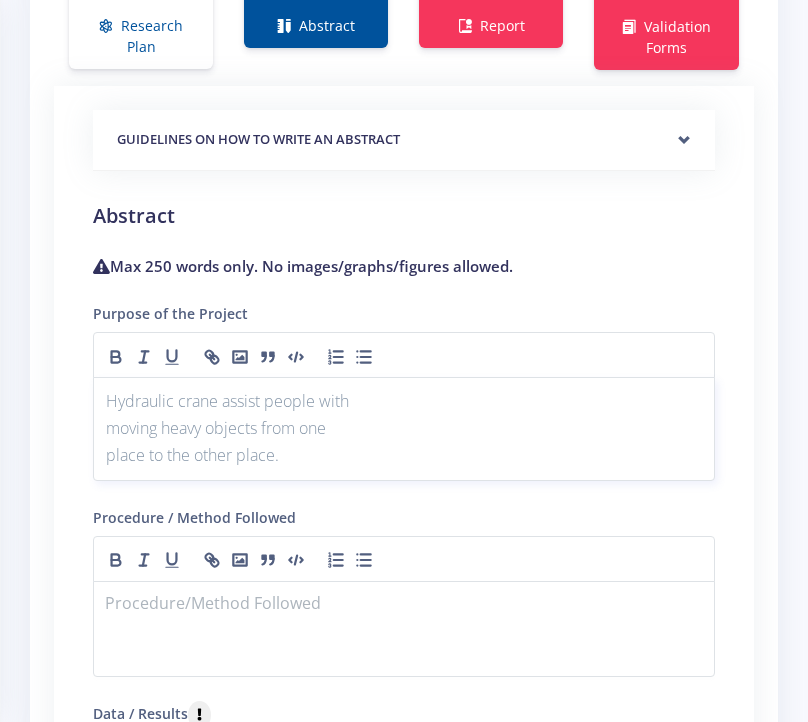 scroll, scrollTop: 0, scrollLeft: 0, axis: both 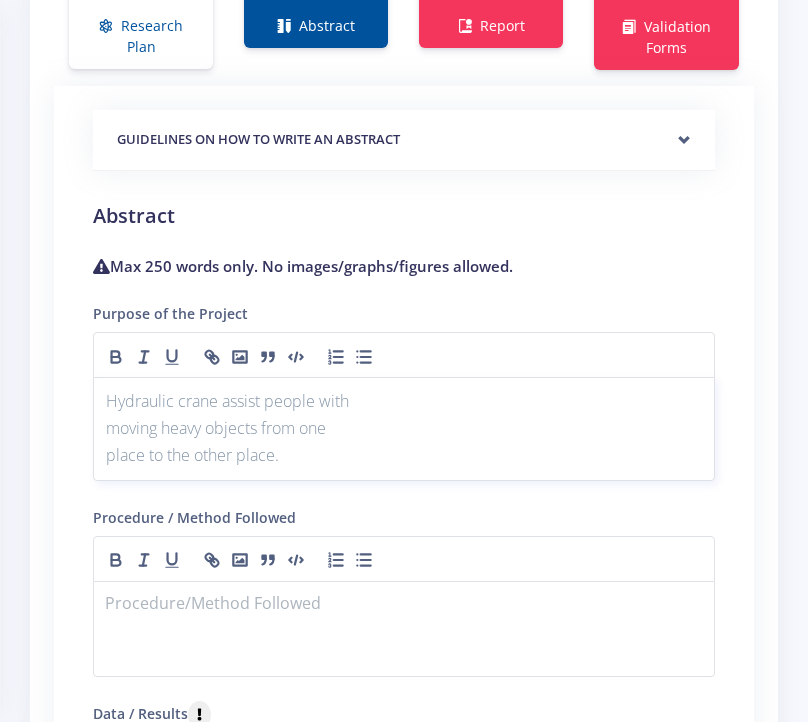 type 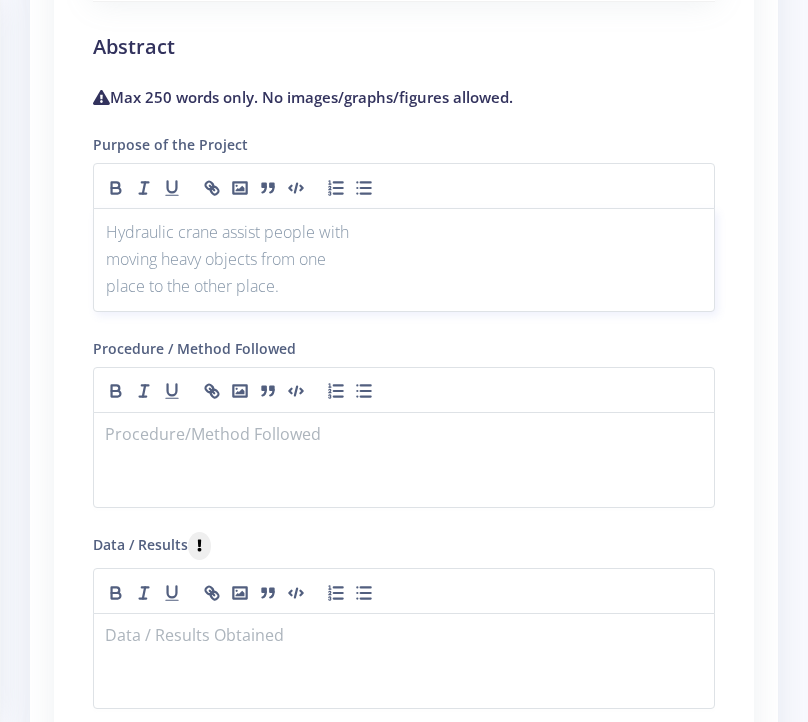 scroll, scrollTop: 1748, scrollLeft: 0, axis: vertical 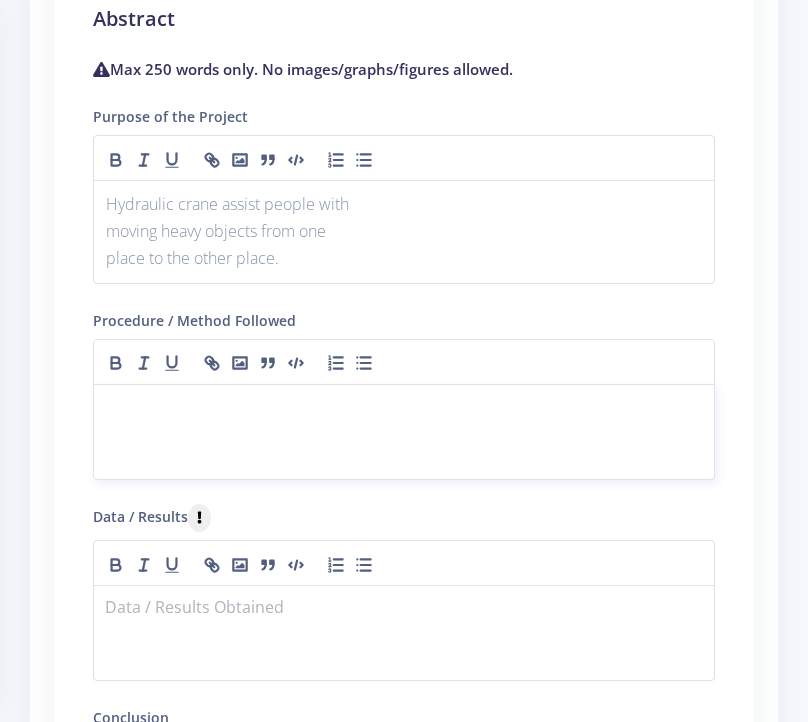 click at bounding box center [404, 432] 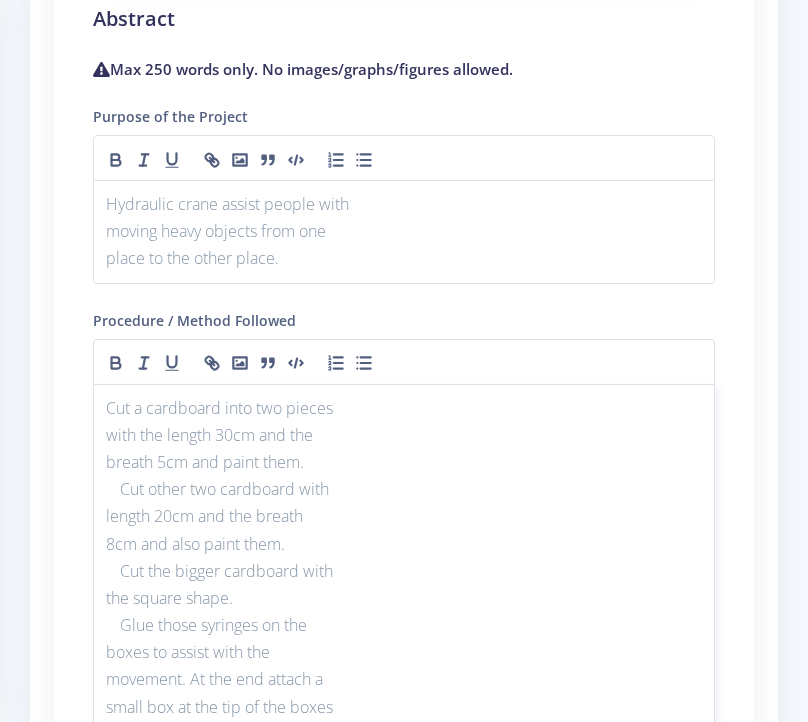 scroll, scrollTop: 0, scrollLeft: 0, axis: both 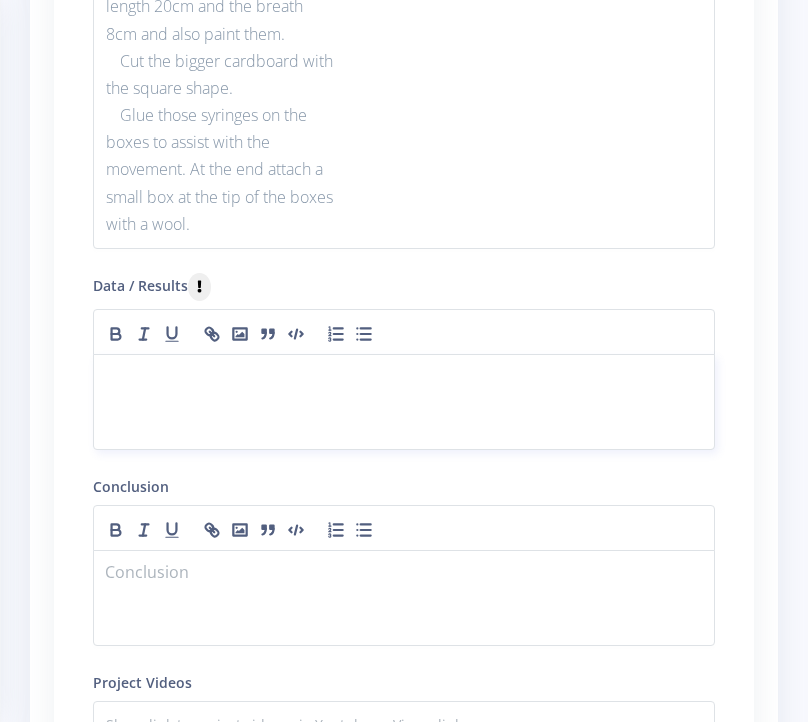 click at bounding box center (404, 402) 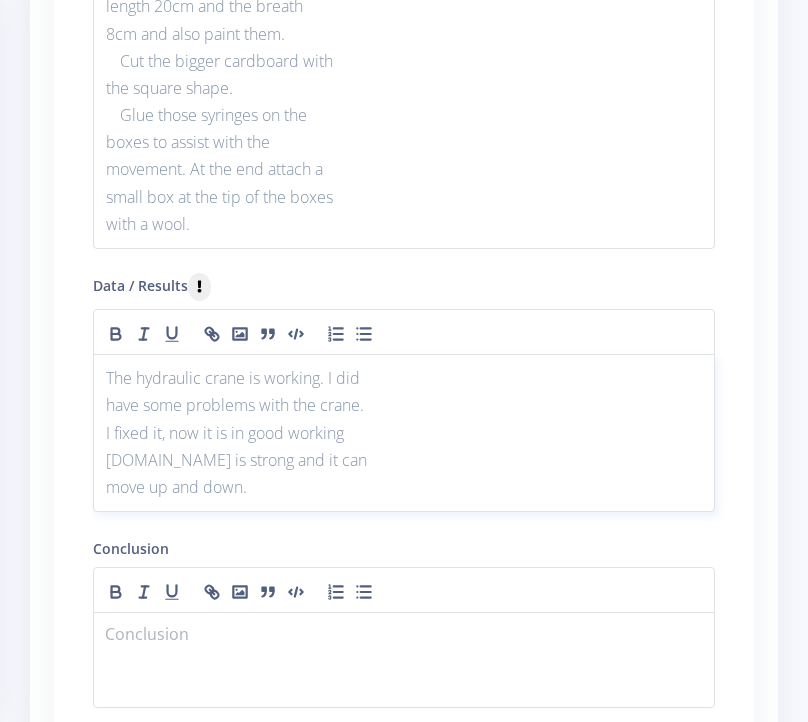 scroll, scrollTop: 0, scrollLeft: 0, axis: both 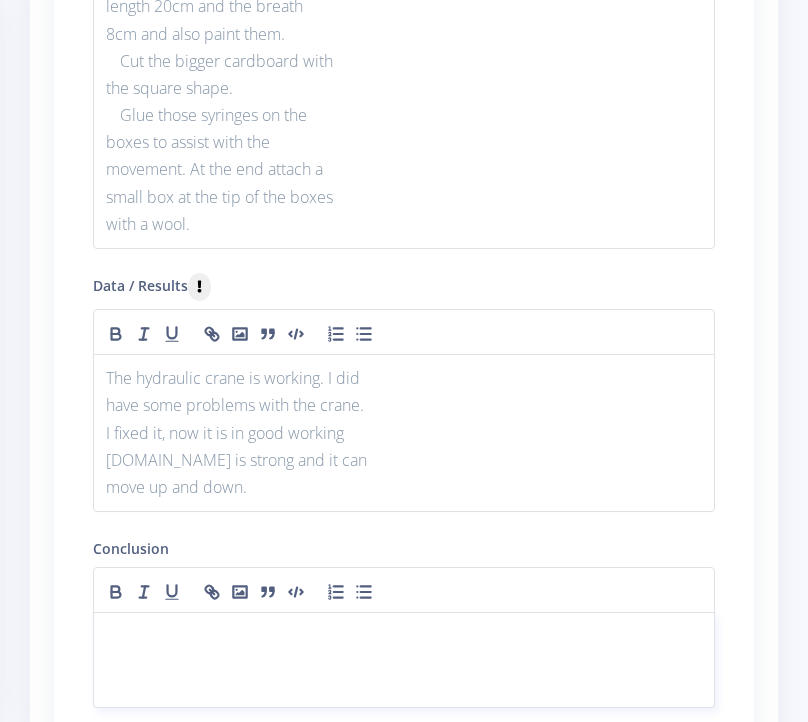 click at bounding box center [404, 636] 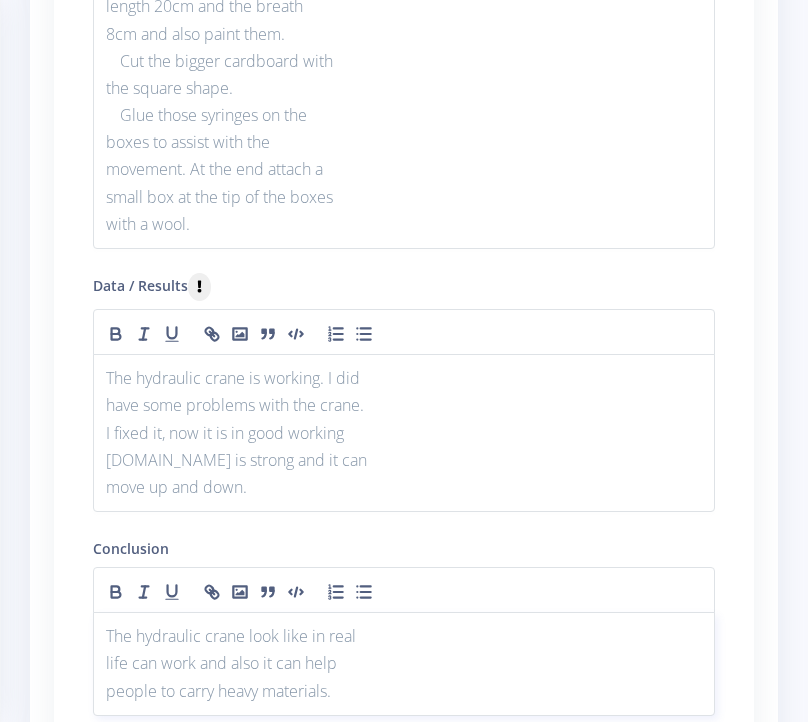 scroll, scrollTop: 0, scrollLeft: 0, axis: both 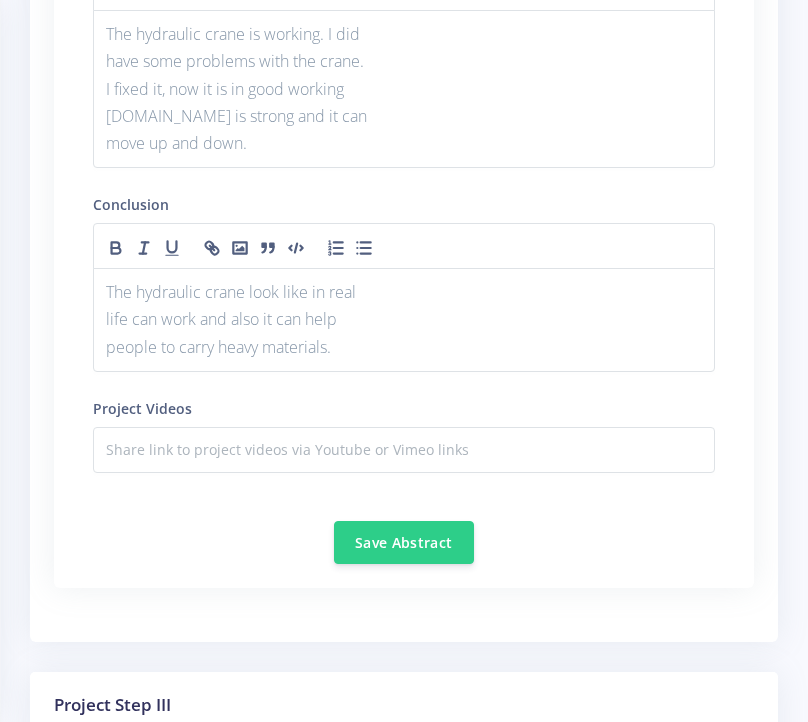 click on "Research Plan
Abstract
Report
Validation Forms
●" at bounding box center (404, -279) 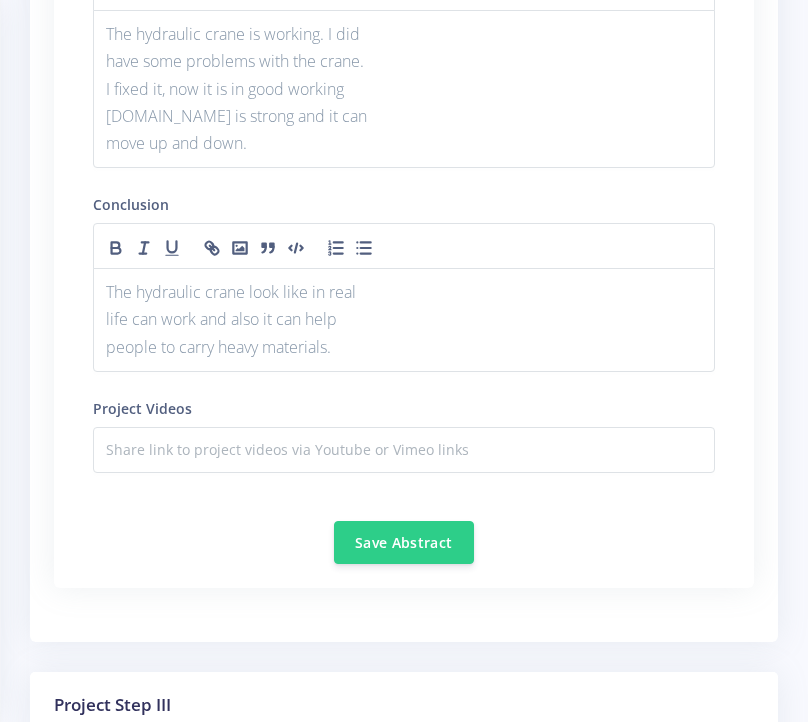 click on "Save Abstract" at bounding box center (404, 530) 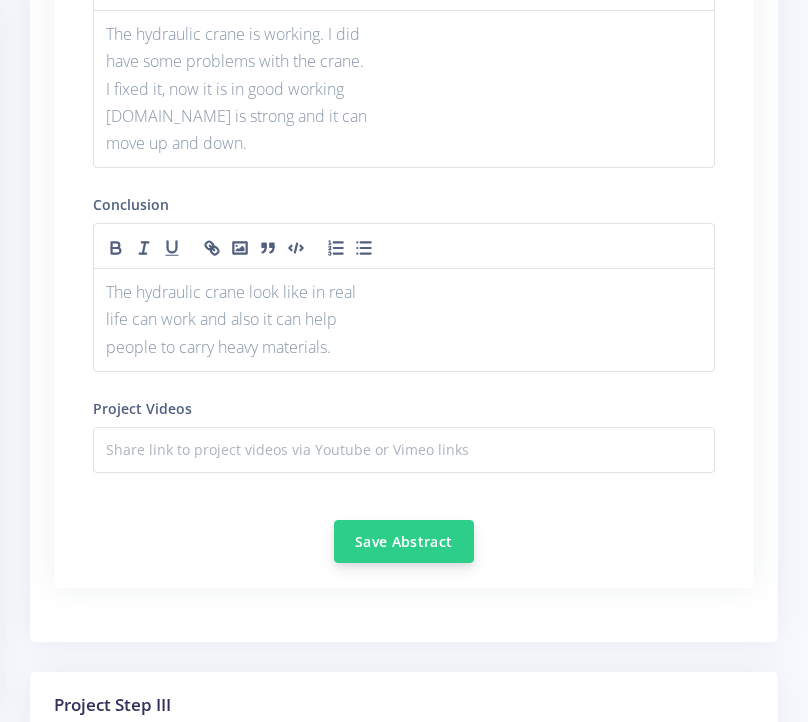 click on "Save Abstract" at bounding box center [404, 541] 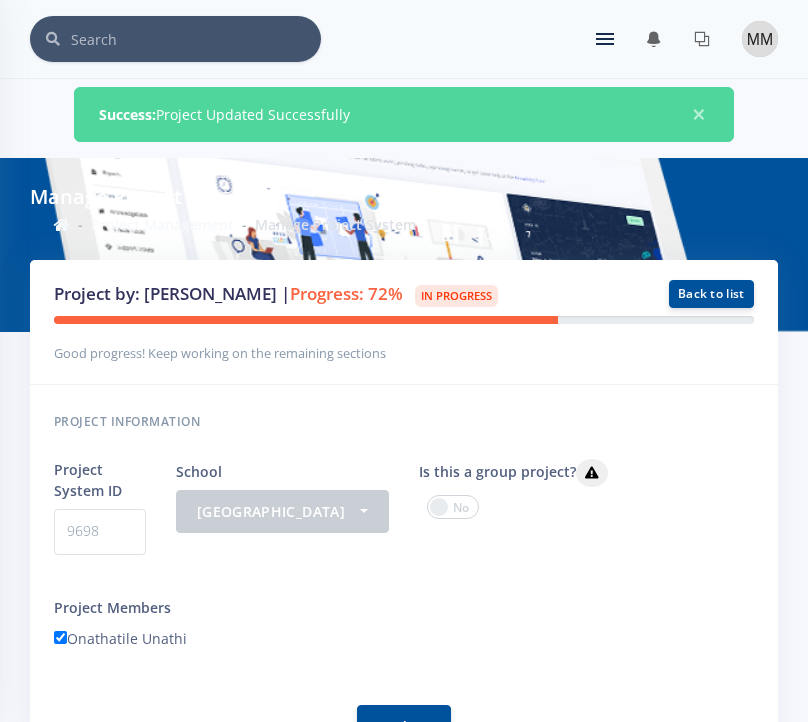 scroll, scrollTop: 0, scrollLeft: 0, axis: both 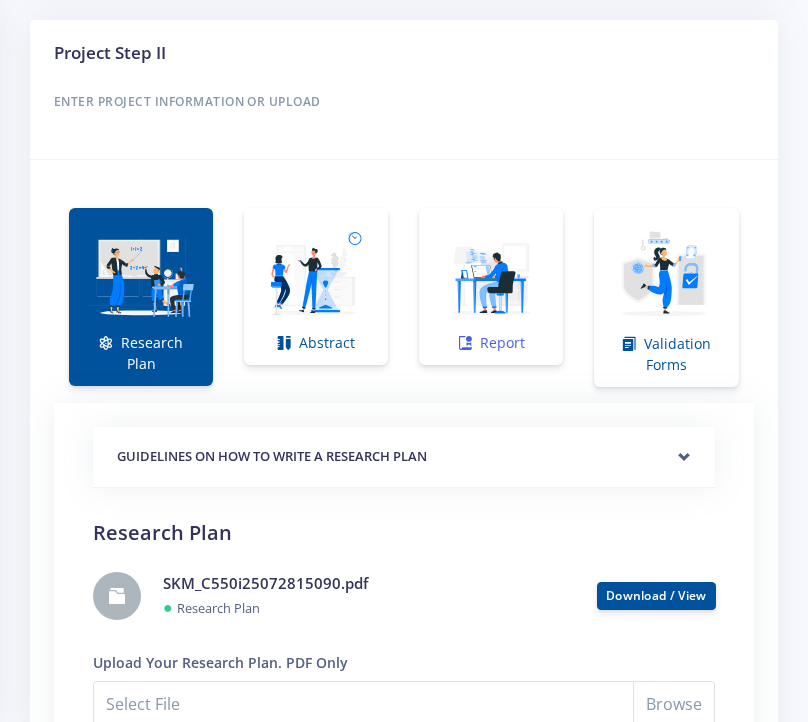 click at bounding box center (491, 276) 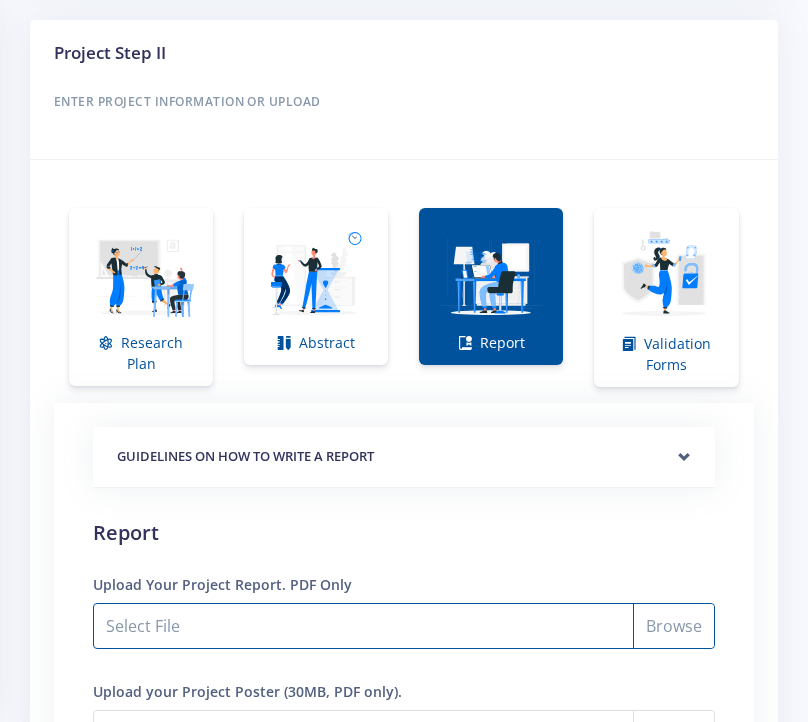 click on "Select File" at bounding box center (404, 626) 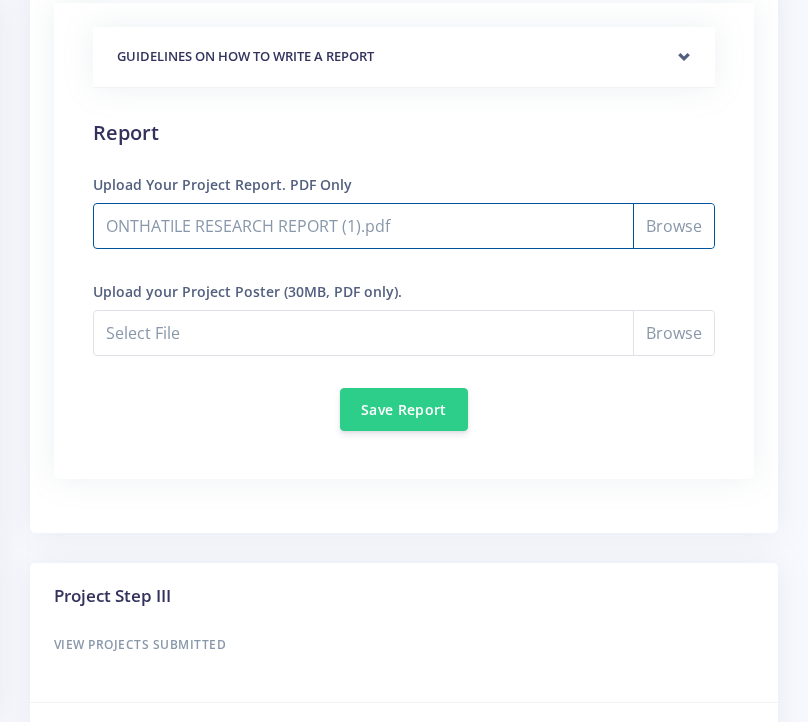 scroll, scrollTop: 1659, scrollLeft: 0, axis: vertical 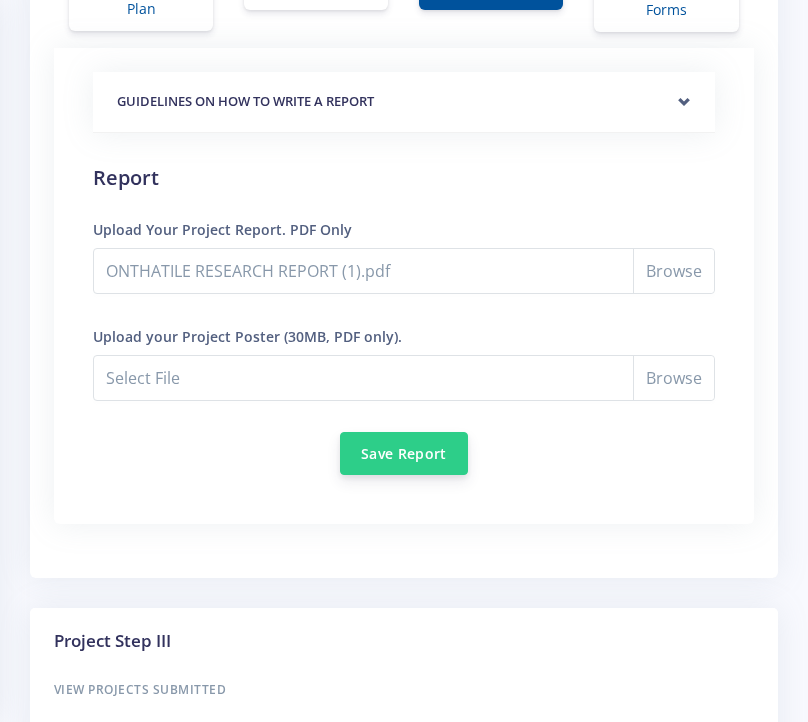 click on "Save Report" at bounding box center (404, 453) 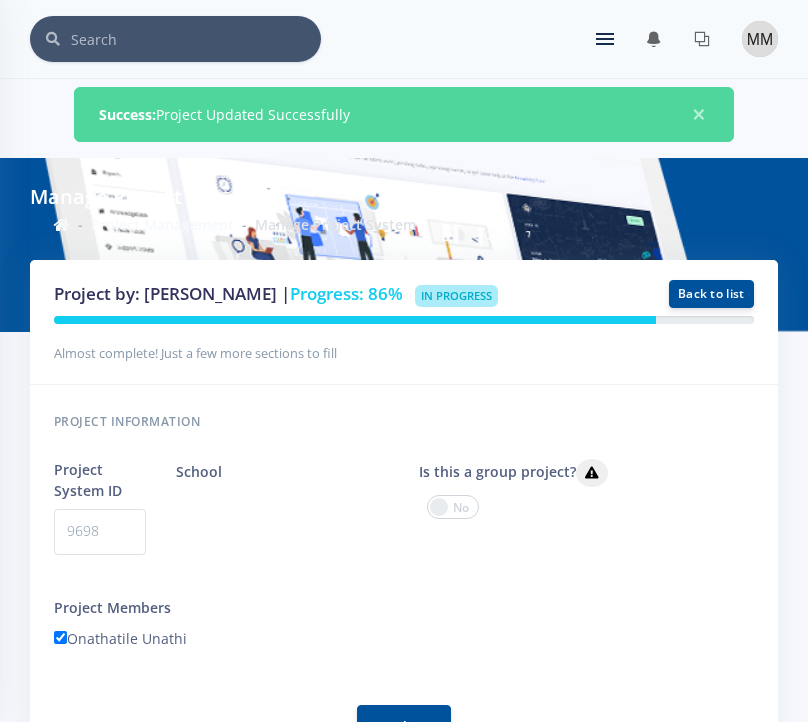 scroll, scrollTop: 0, scrollLeft: 0, axis: both 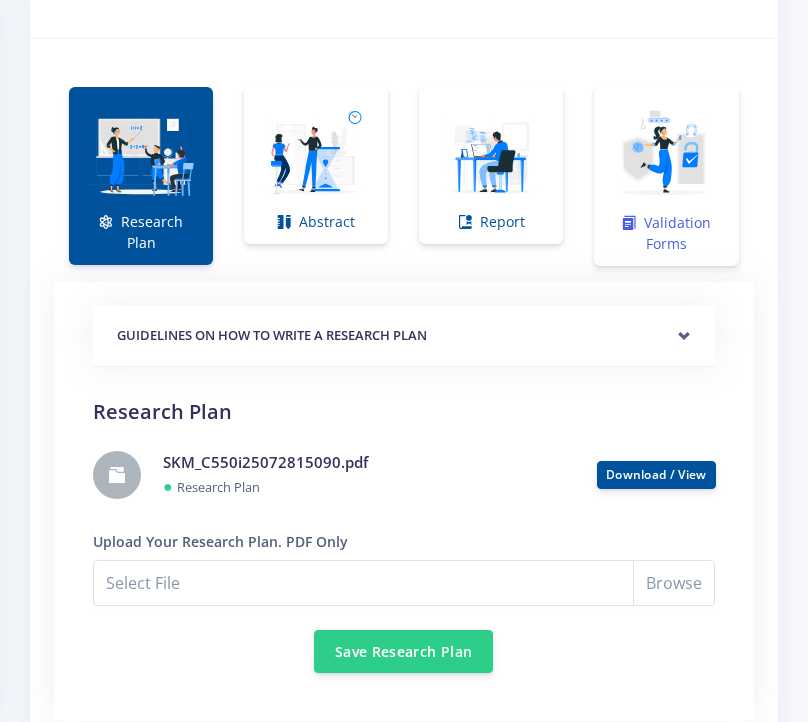 click at bounding box center [666, 155] 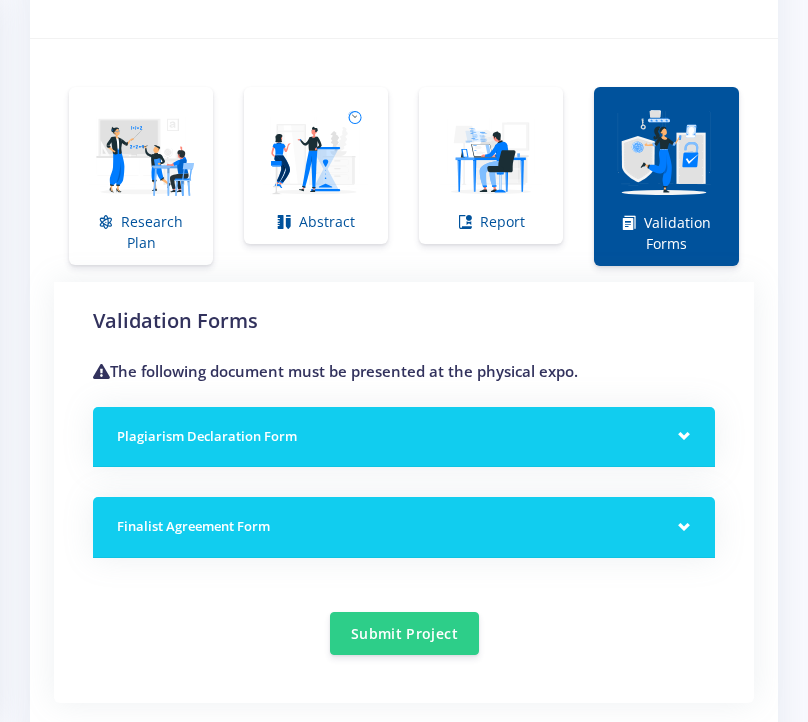 click on "Plagiarism
Declaration
Form" at bounding box center (404, 437) 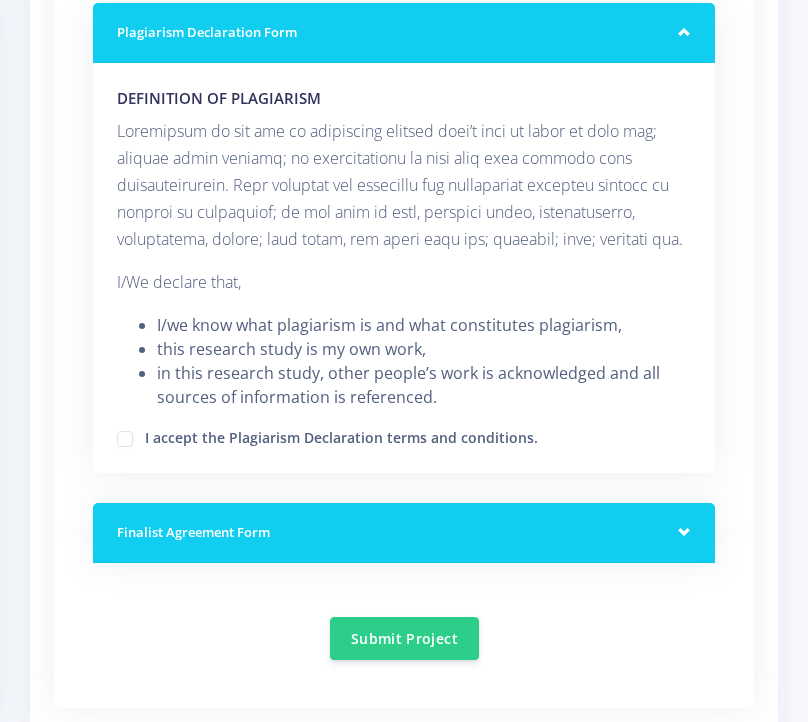 scroll, scrollTop: 1818, scrollLeft: 0, axis: vertical 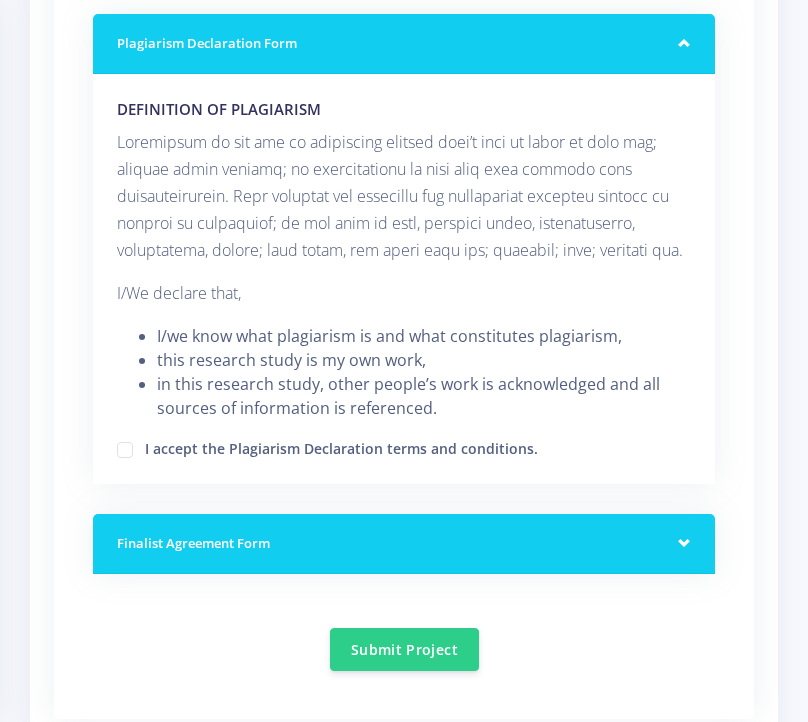 click on "I accept the
Plagiarism
Declaration terms and
conditions." at bounding box center [341, 446] 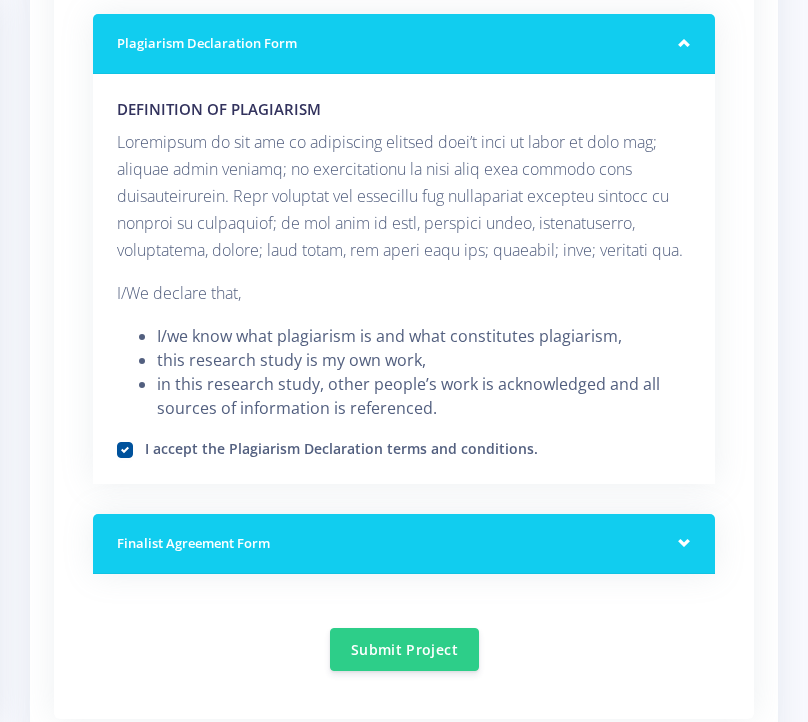 click on "Finalist Agreement
Form" at bounding box center (404, 544) 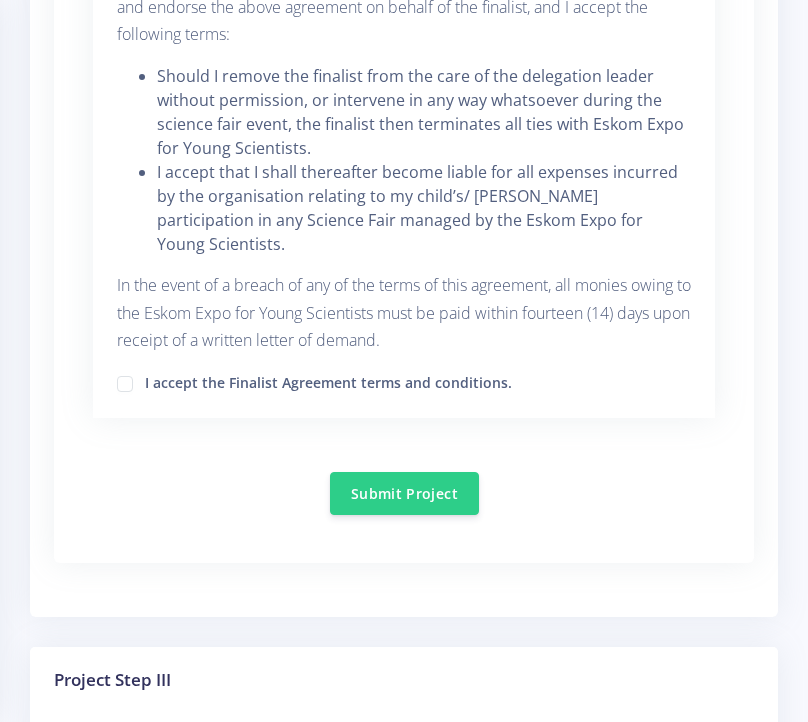 scroll, scrollTop: 3738, scrollLeft: 0, axis: vertical 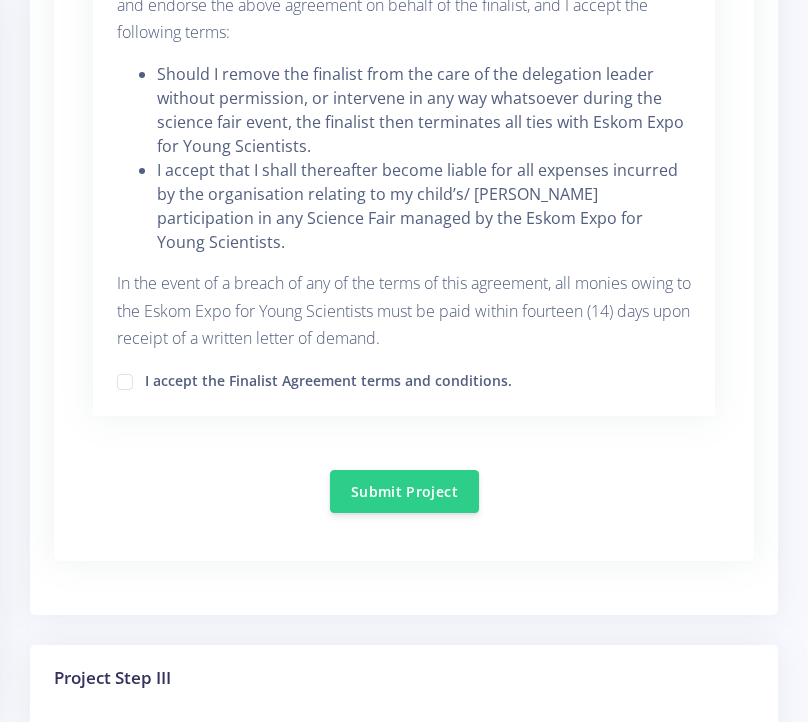 click on "I accept the
Finalist Agreement
terms and conditions." at bounding box center [404, 380] 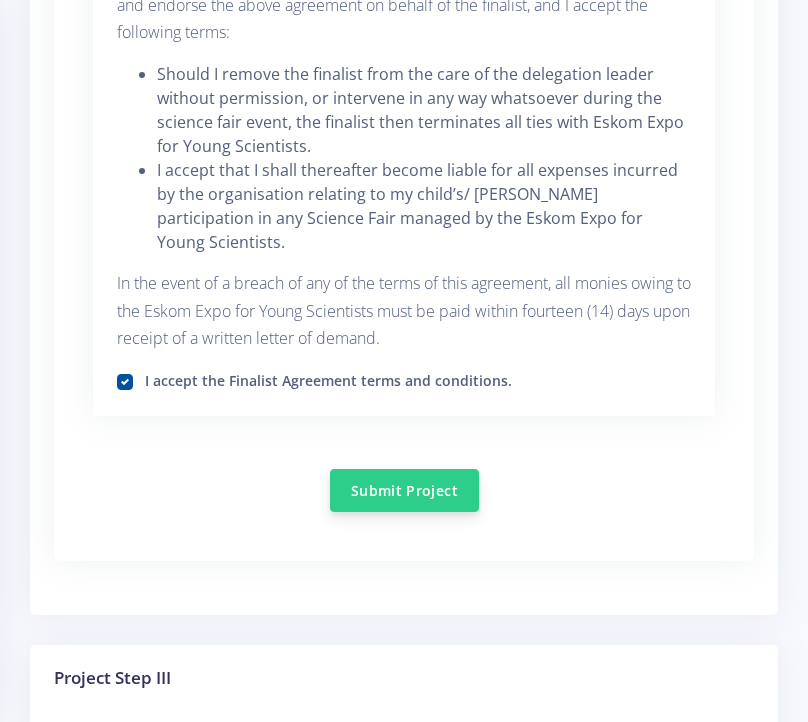 click on "Submit Project" at bounding box center [404, 490] 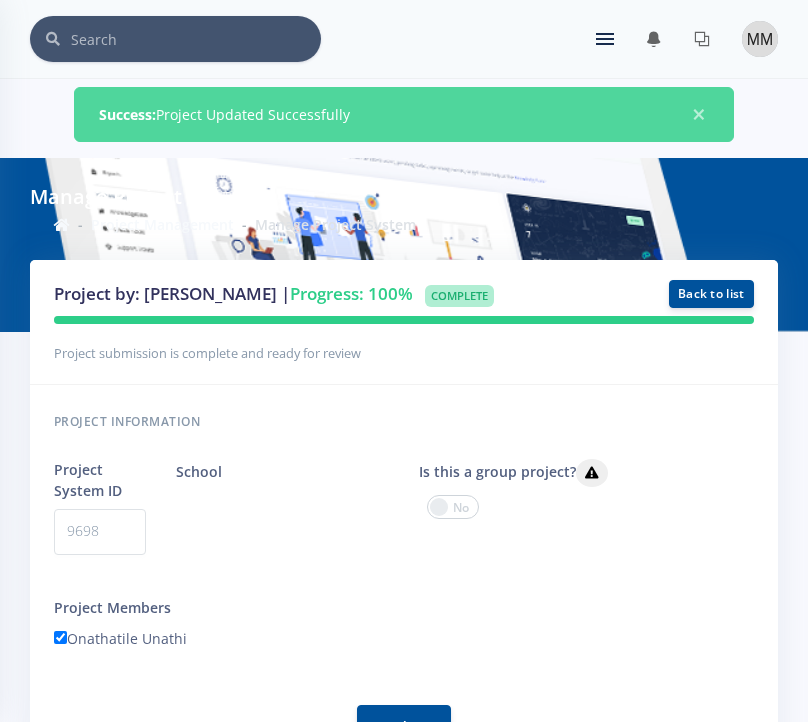 scroll, scrollTop: 0, scrollLeft: 0, axis: both 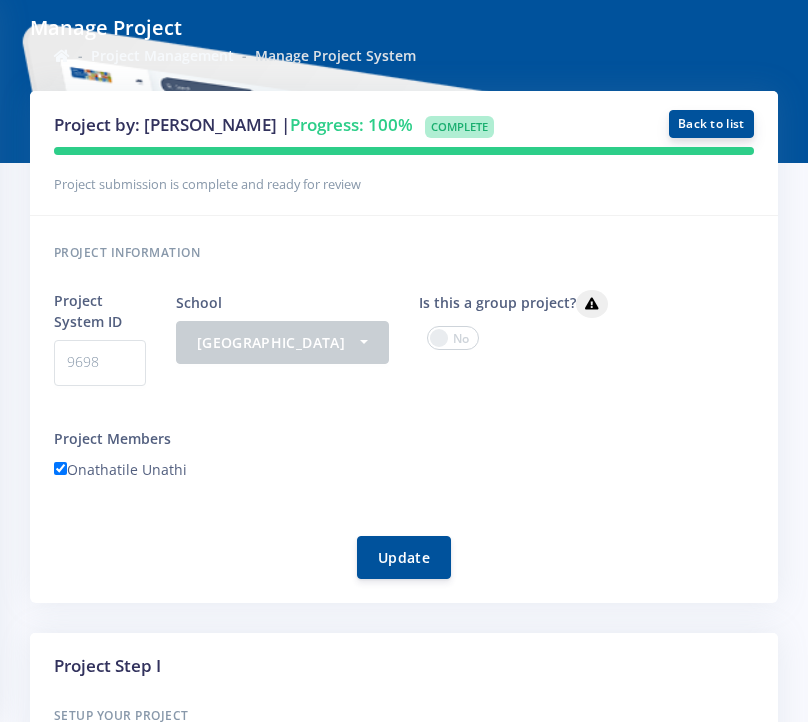 click on "Back to list" at bounding box center (711, 124) 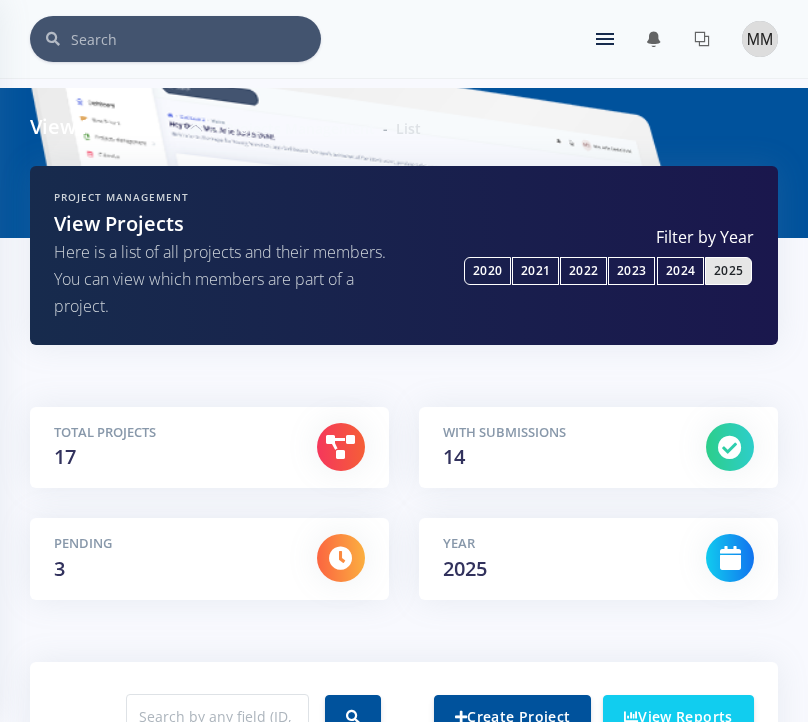 scroll, scrollTop: 0, scrollLeft: 0, axis: both 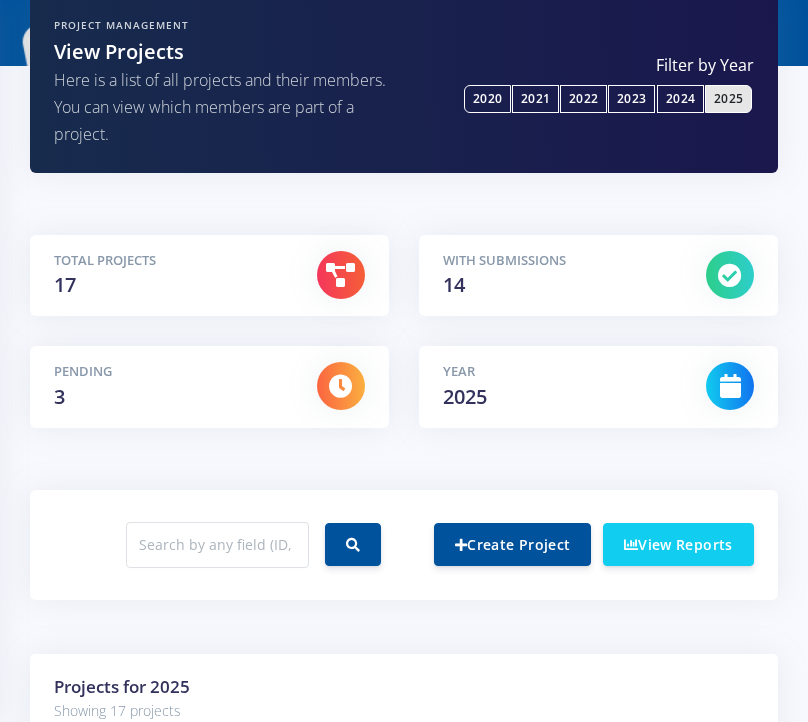 click on "Pending
3" at bounding box center [170, 387] 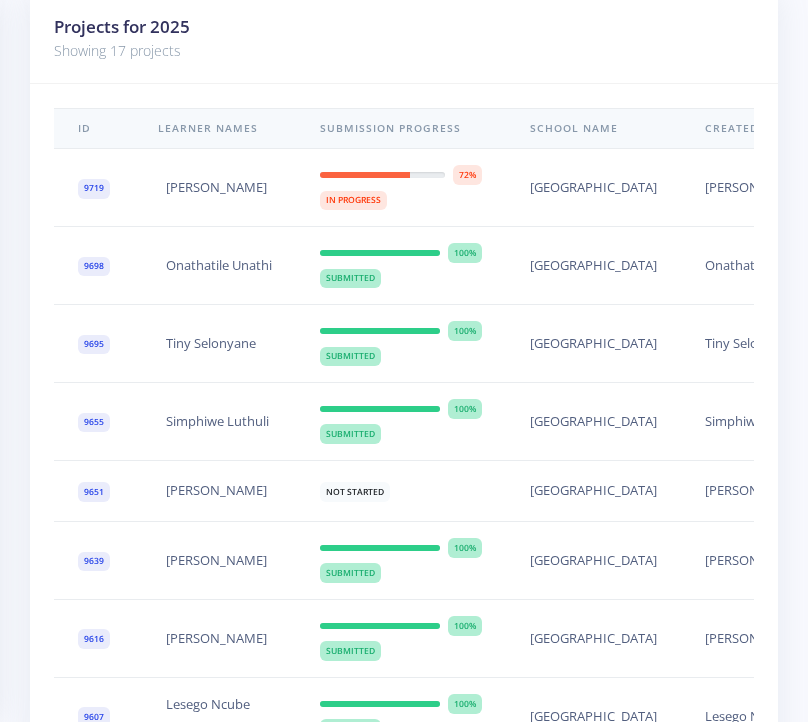scroll, scrollTop: 829, scrollLeft: 0, axis: vertical 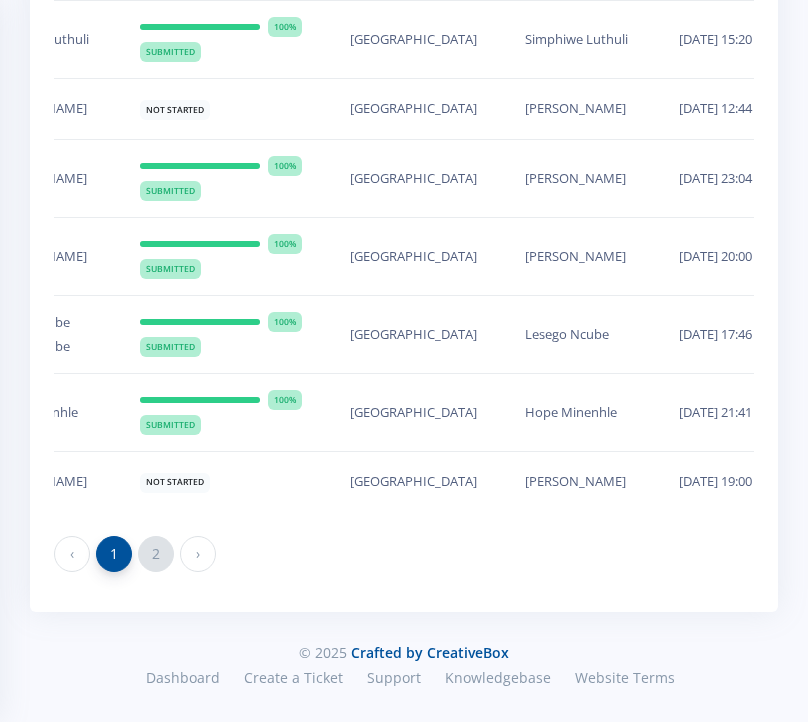 click on "2" at bounding box center [156, 554] 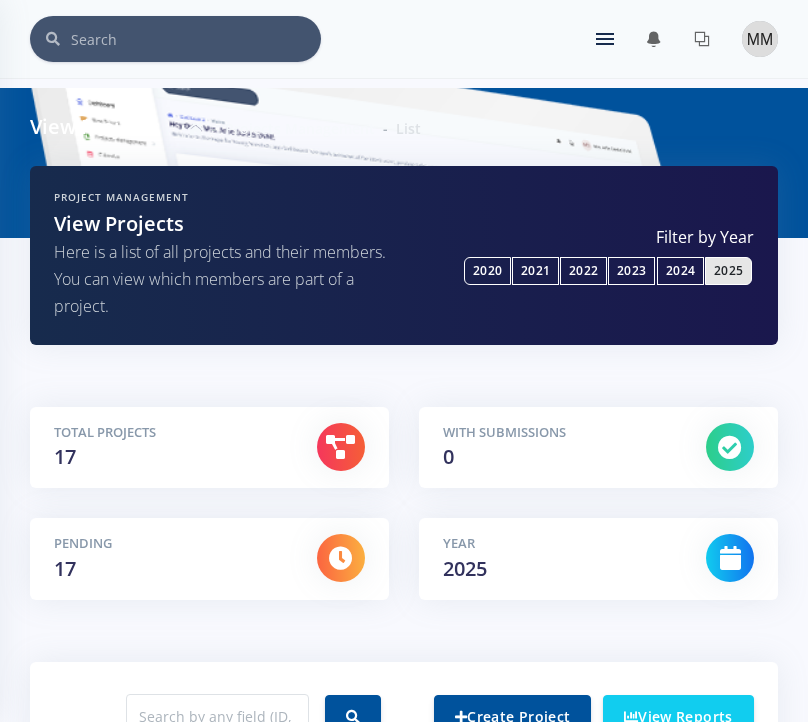 scroll, scrollTop: 0, scrollLeft: 0, axis: both 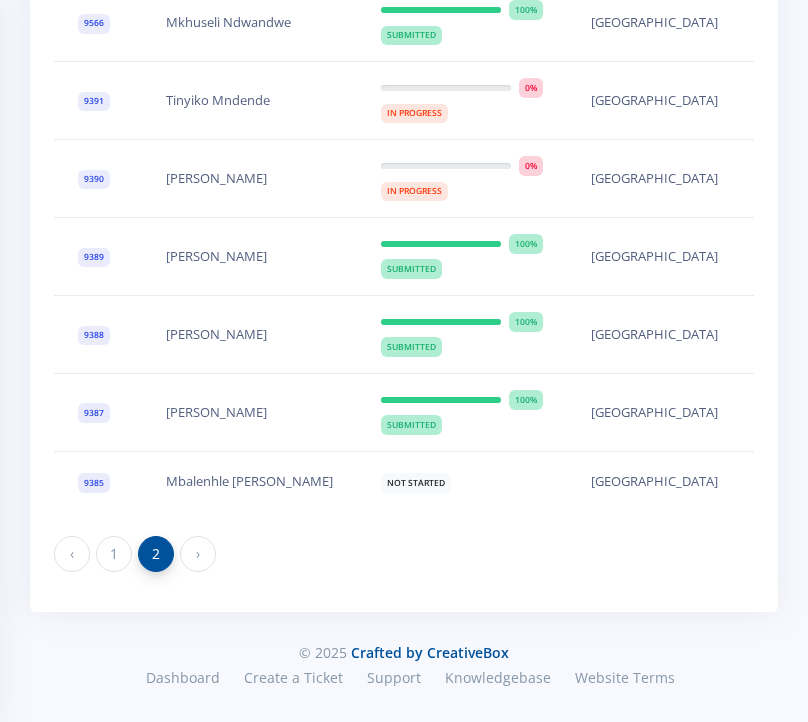 click on "›" at bounding box center (198, 554) 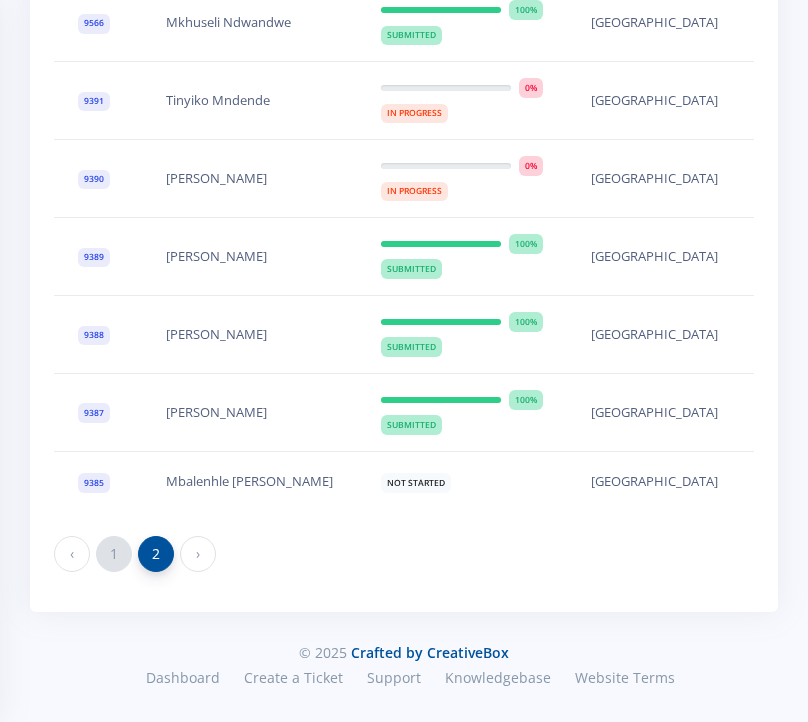 click on "1" at bounding box center (114, 554) 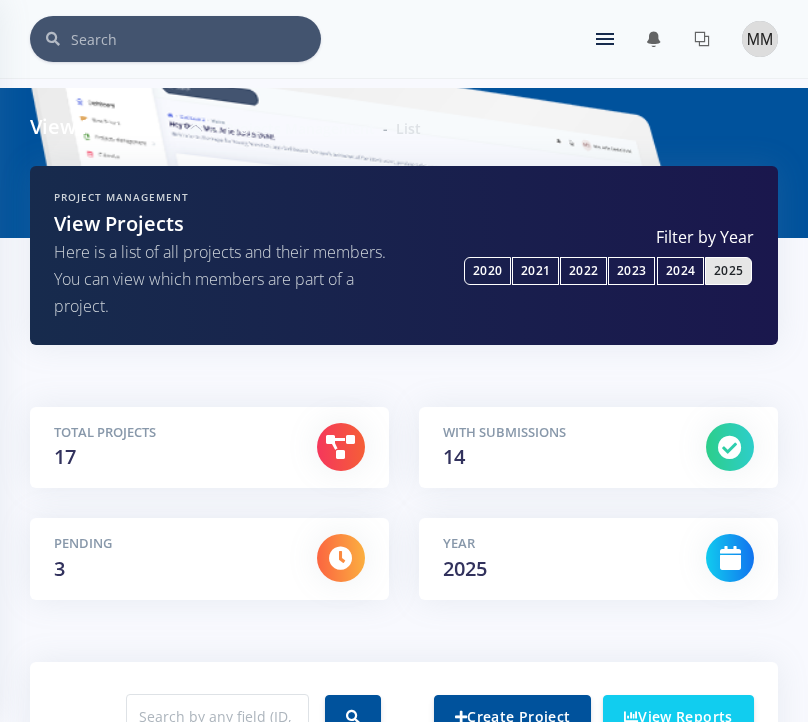scroll, scrollTop: 0, scrollLeft: 0, axis: both 